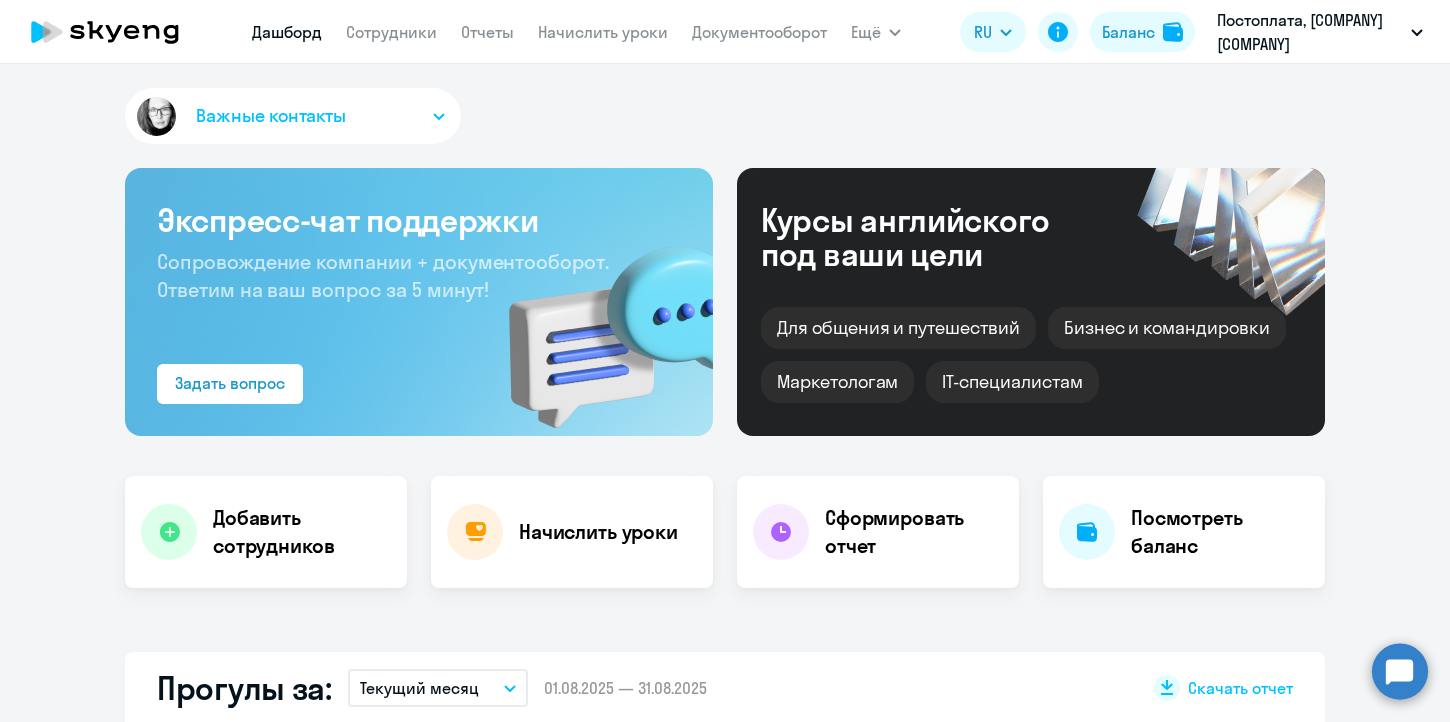 scroll, scrollTop: 0, scrollLeft: 0, axis: both 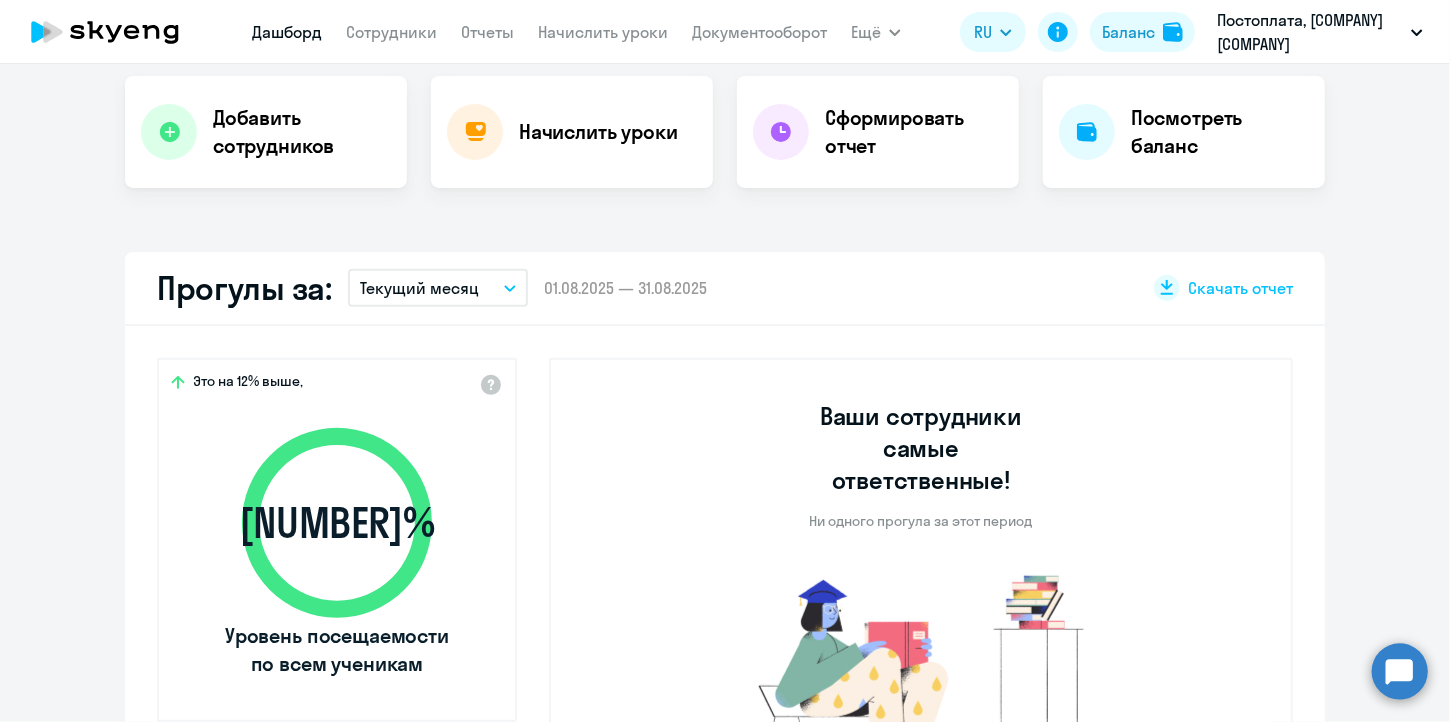 select on "30" 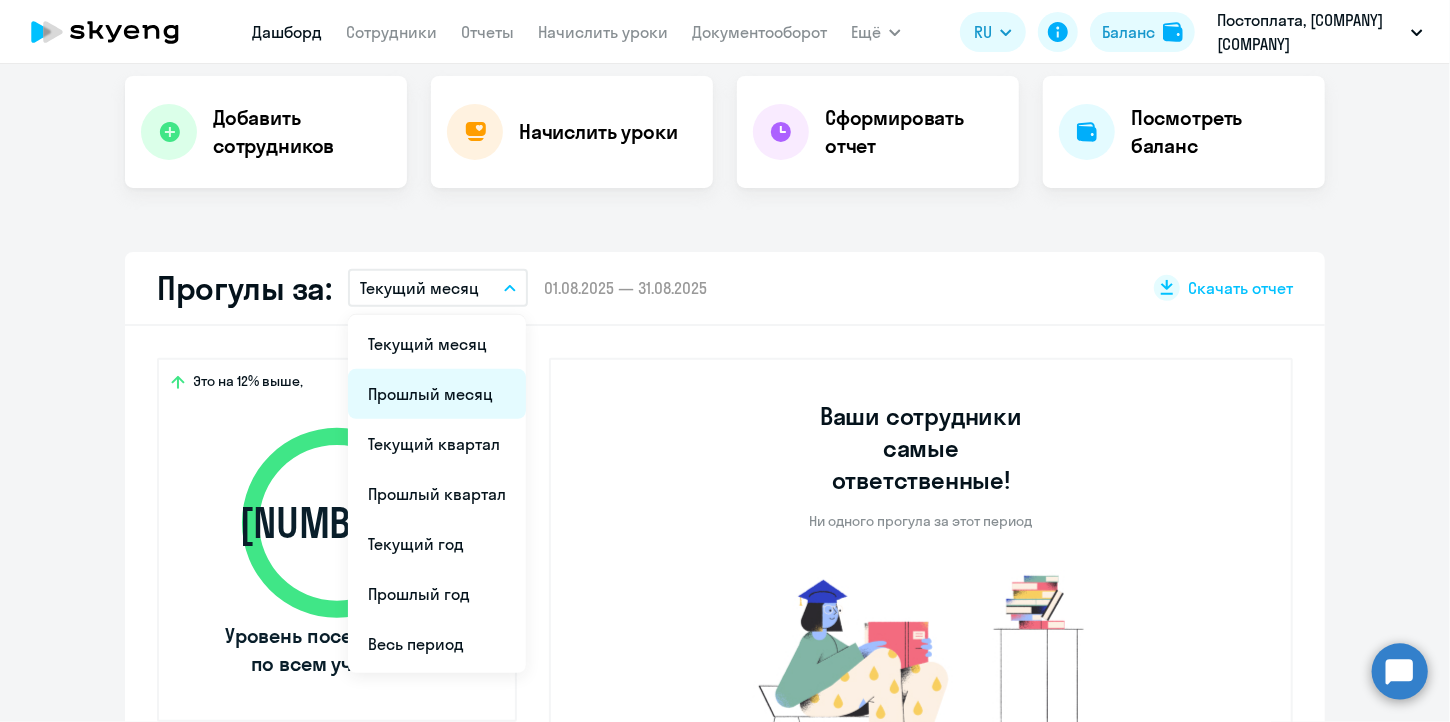 click on "Прошлый месяц" at bounding box center [437, 394] 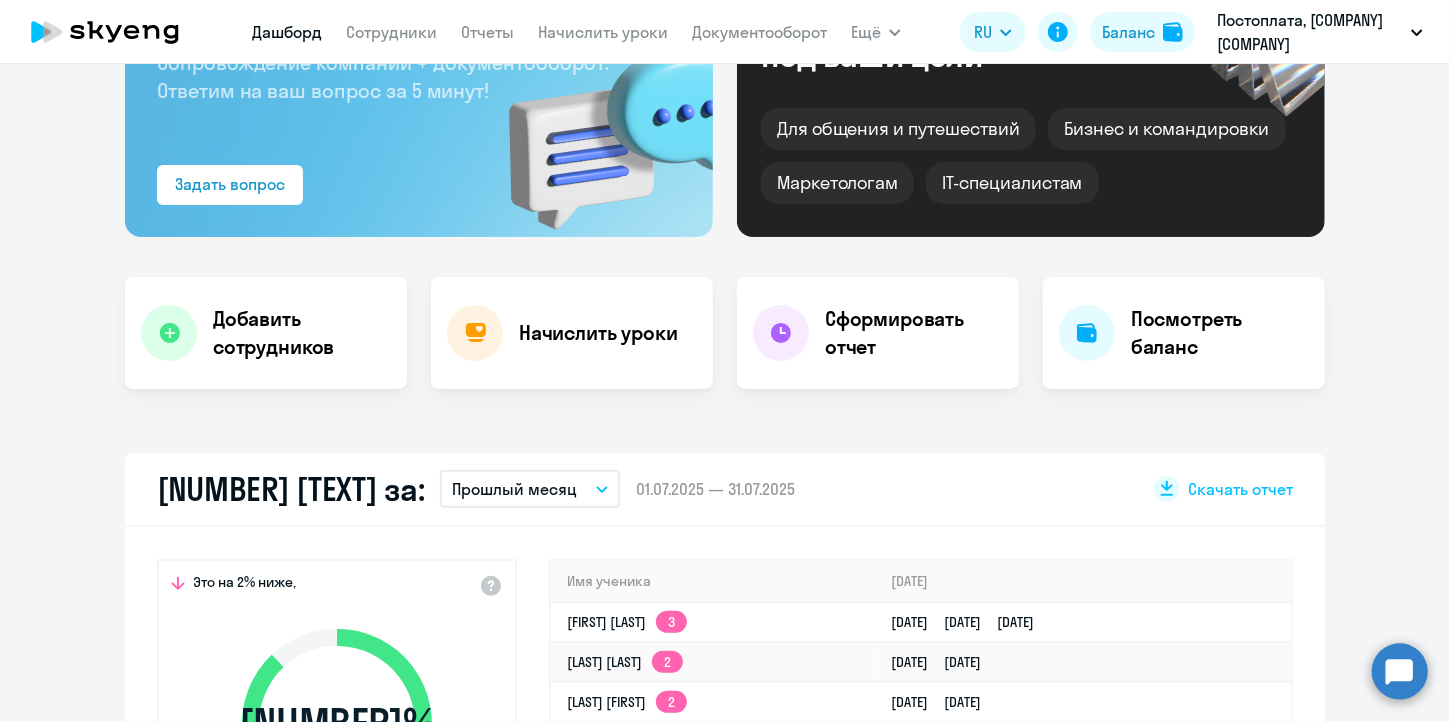 scroll, scrollTop: 0, scrollLeft: 0, axis: both 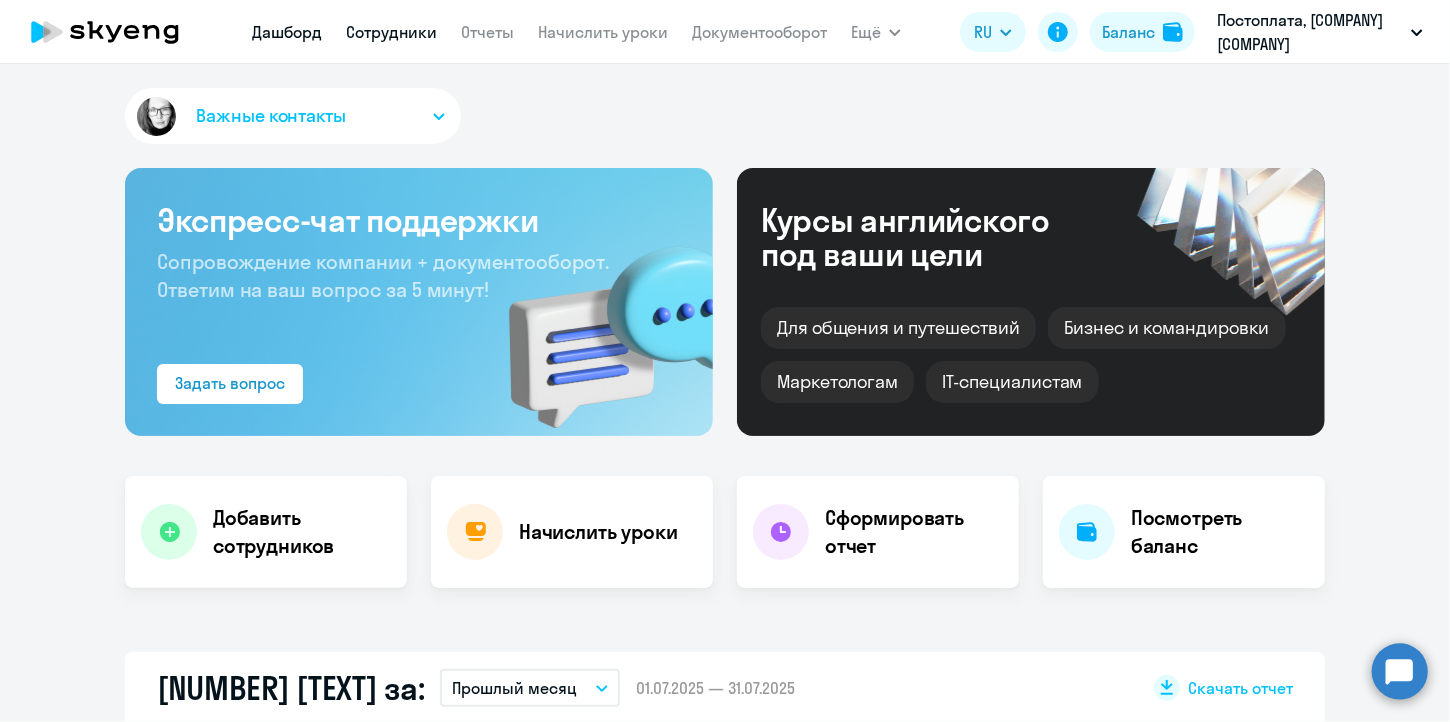 click on "Сотрудники" at bounding box center [391, 32] 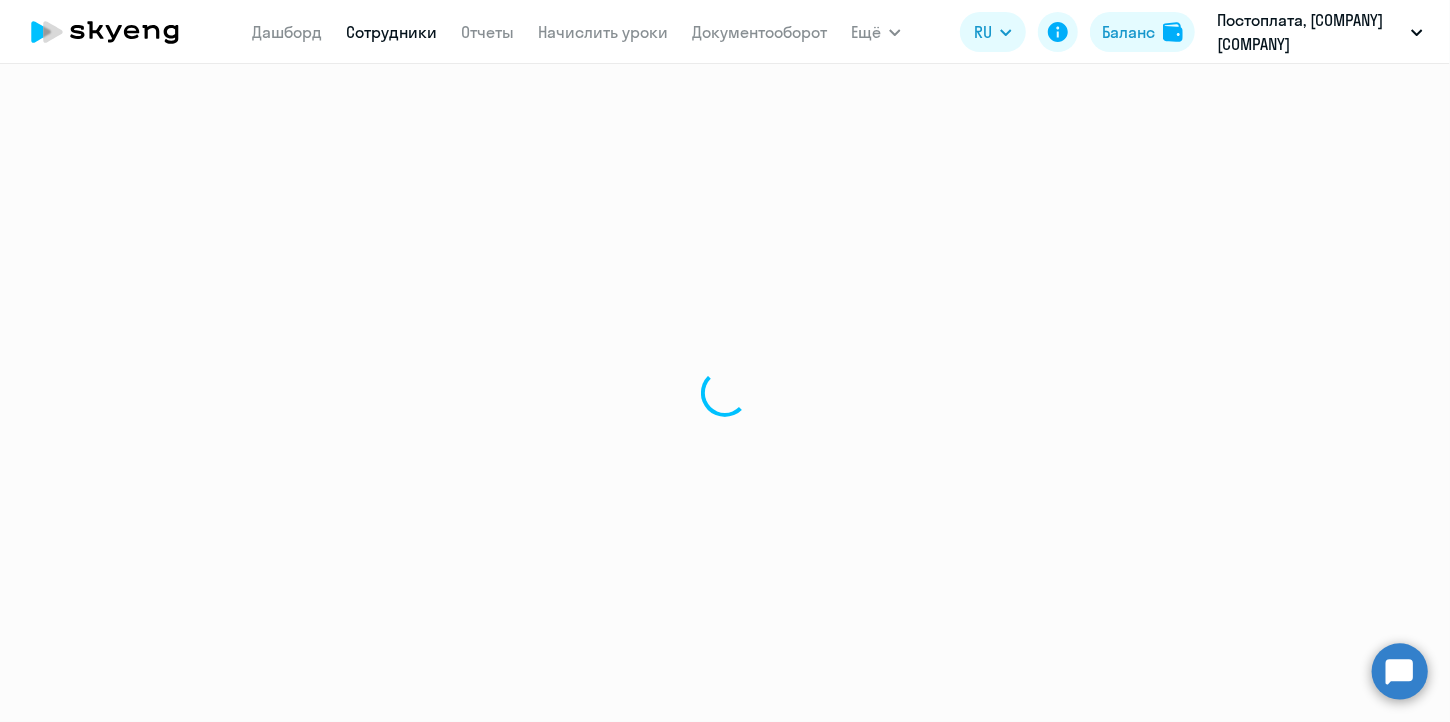 select on "30" 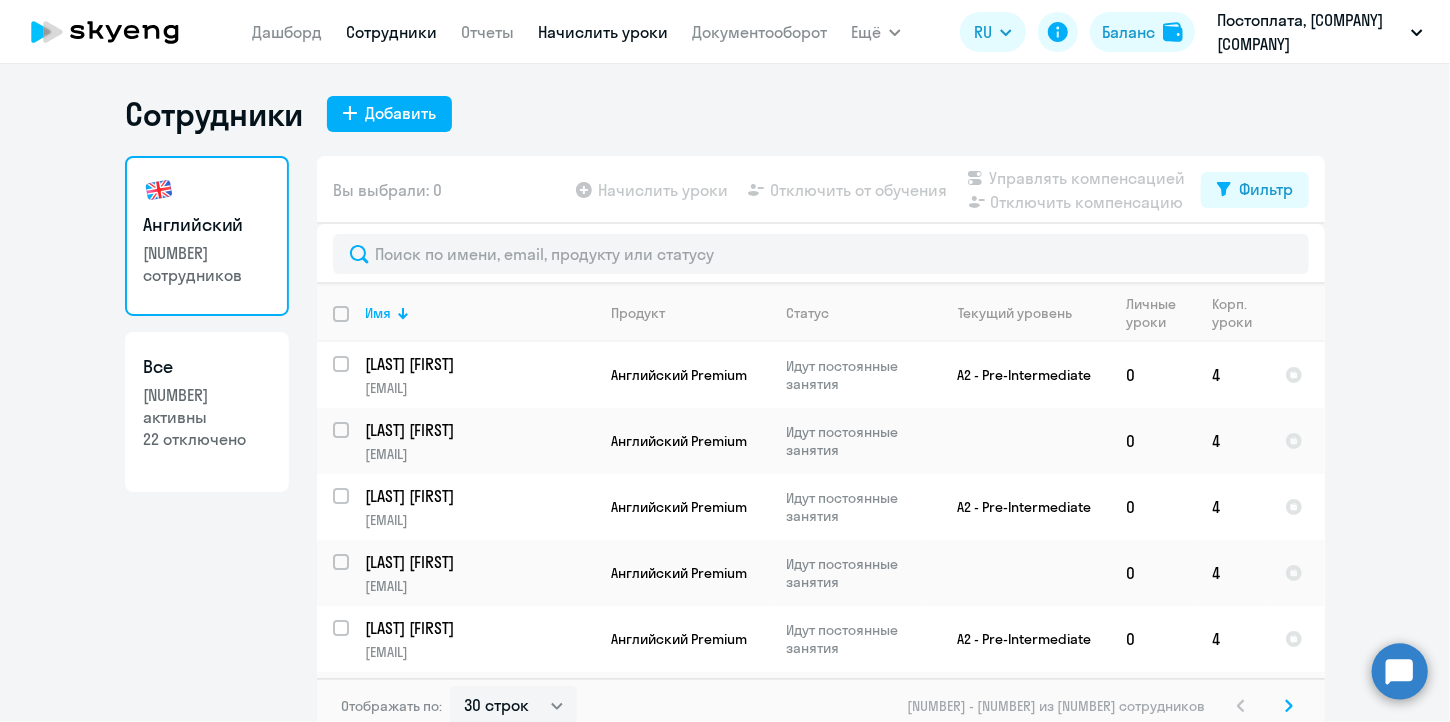 click on "Начислить уроки" at bounding box center (603, 32) 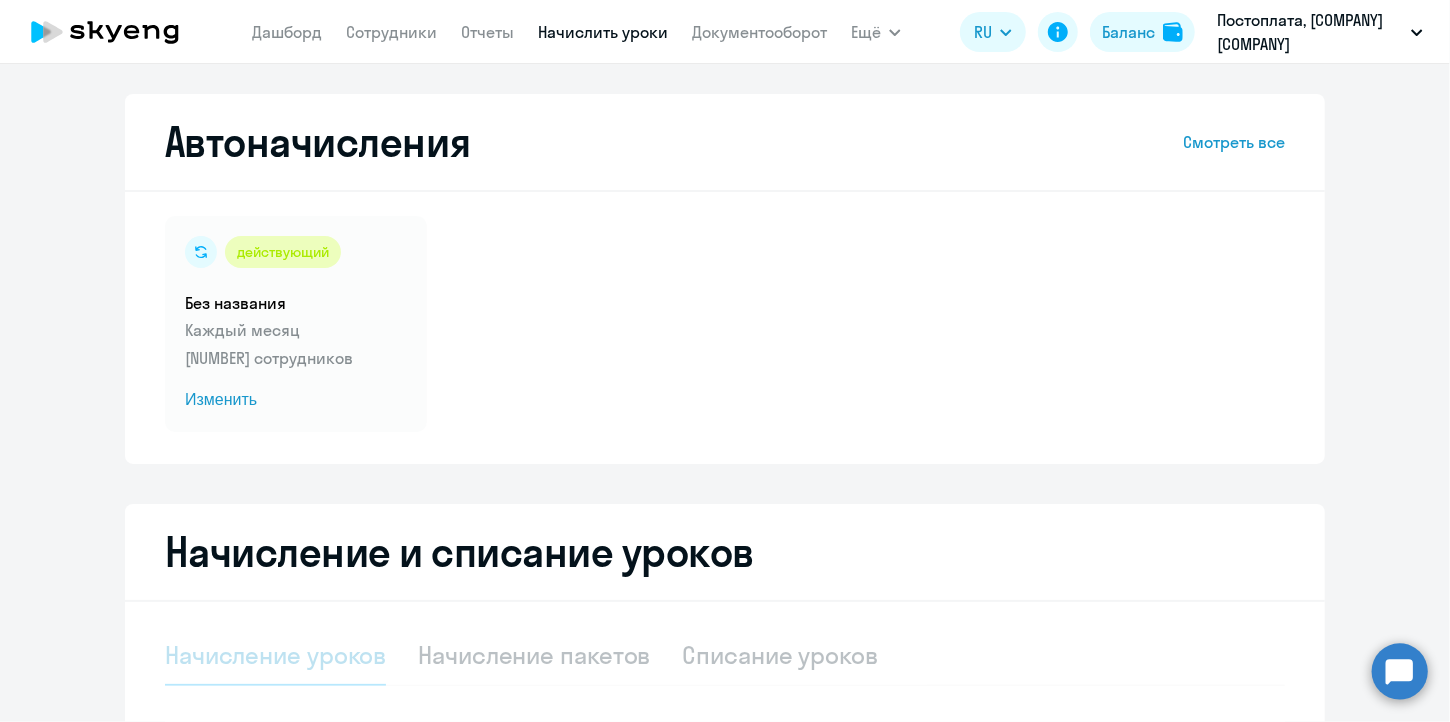 select on "10" 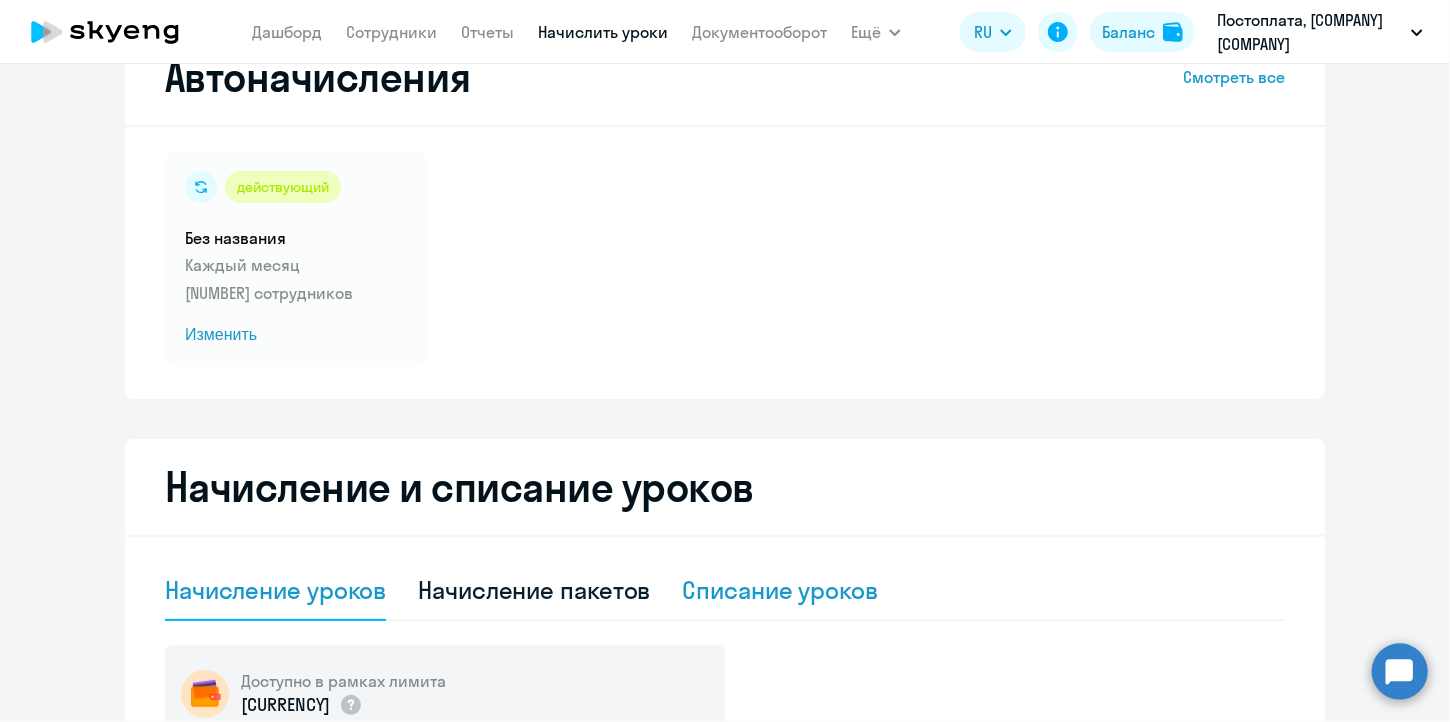scroll, scrollTop: 99, scrollLeft: 0, axis: vertical 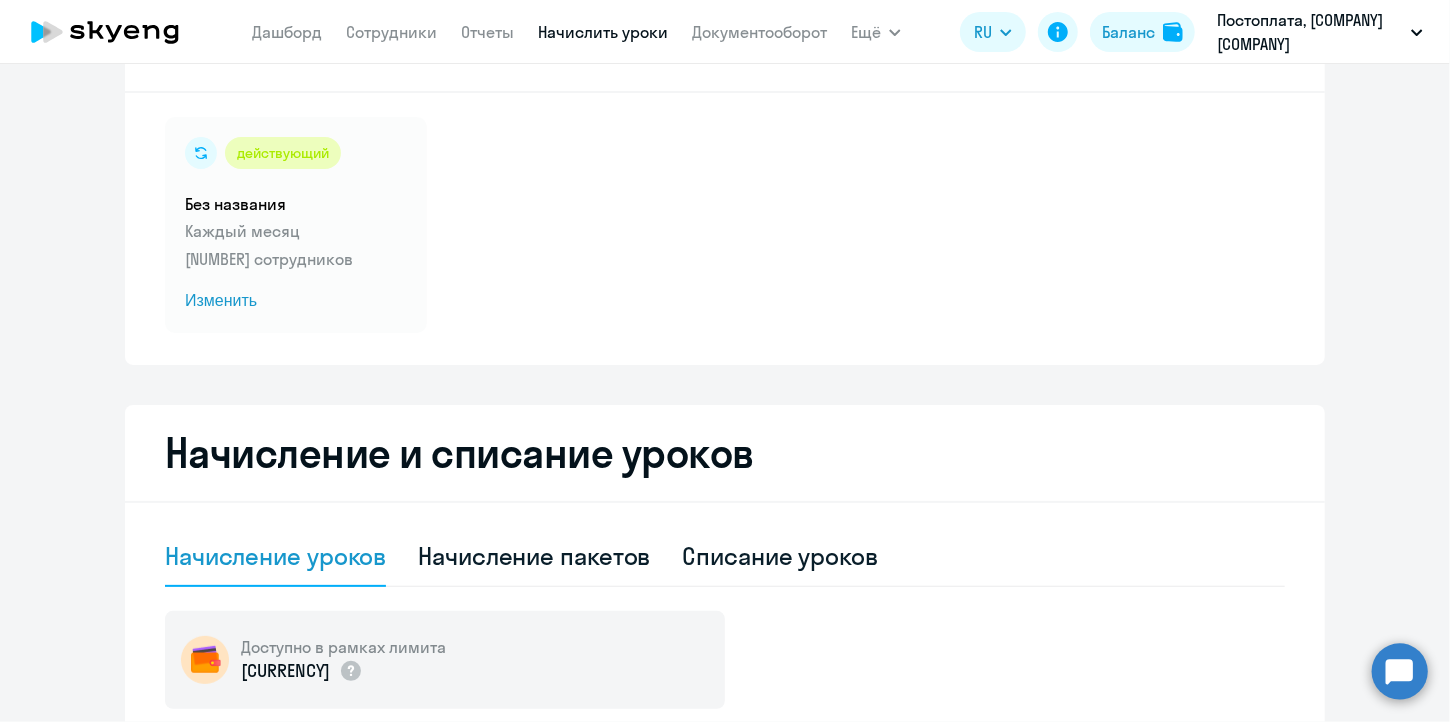 drag, startPoint x: 729, startPoint y: 562, endPoint x: 896, endPoint y: 545, distance: 167.86304 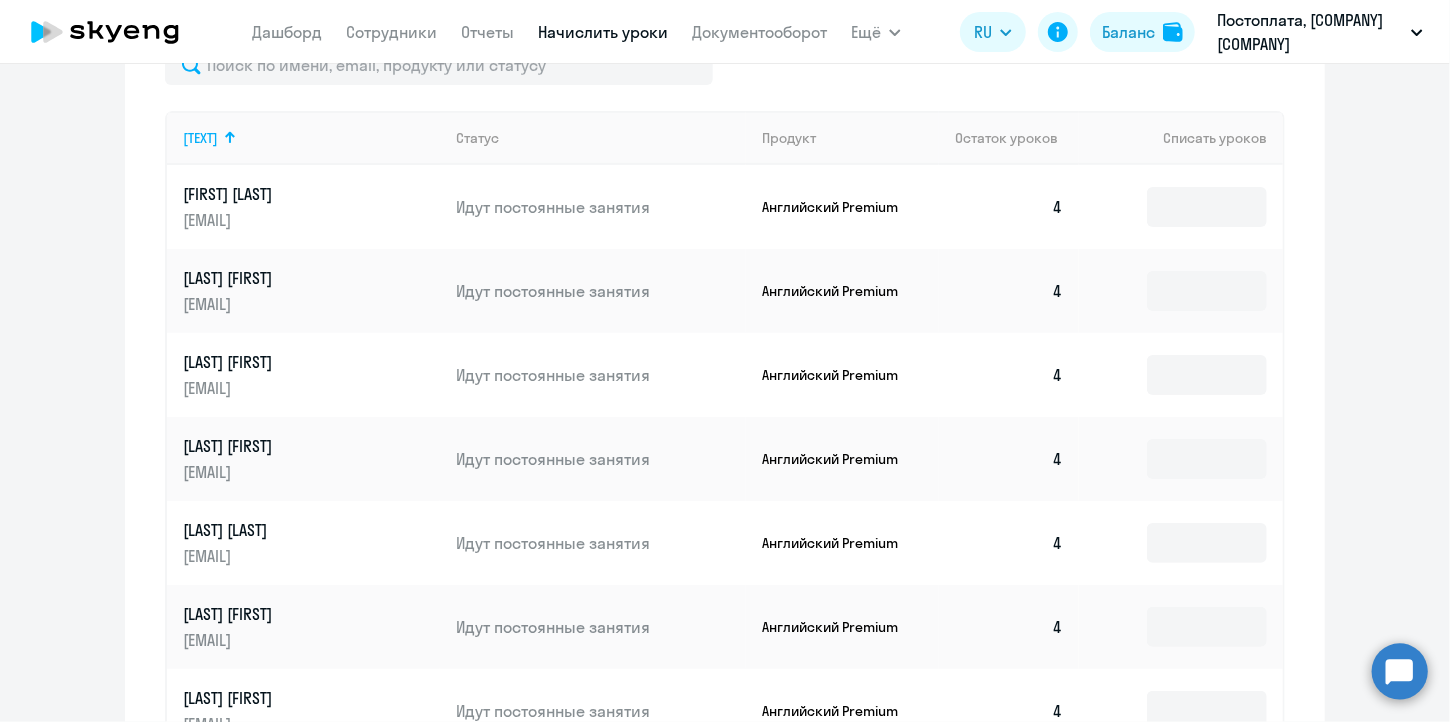 scroll, scrollTop: 699, scrollLeft: 0, axis: vertical 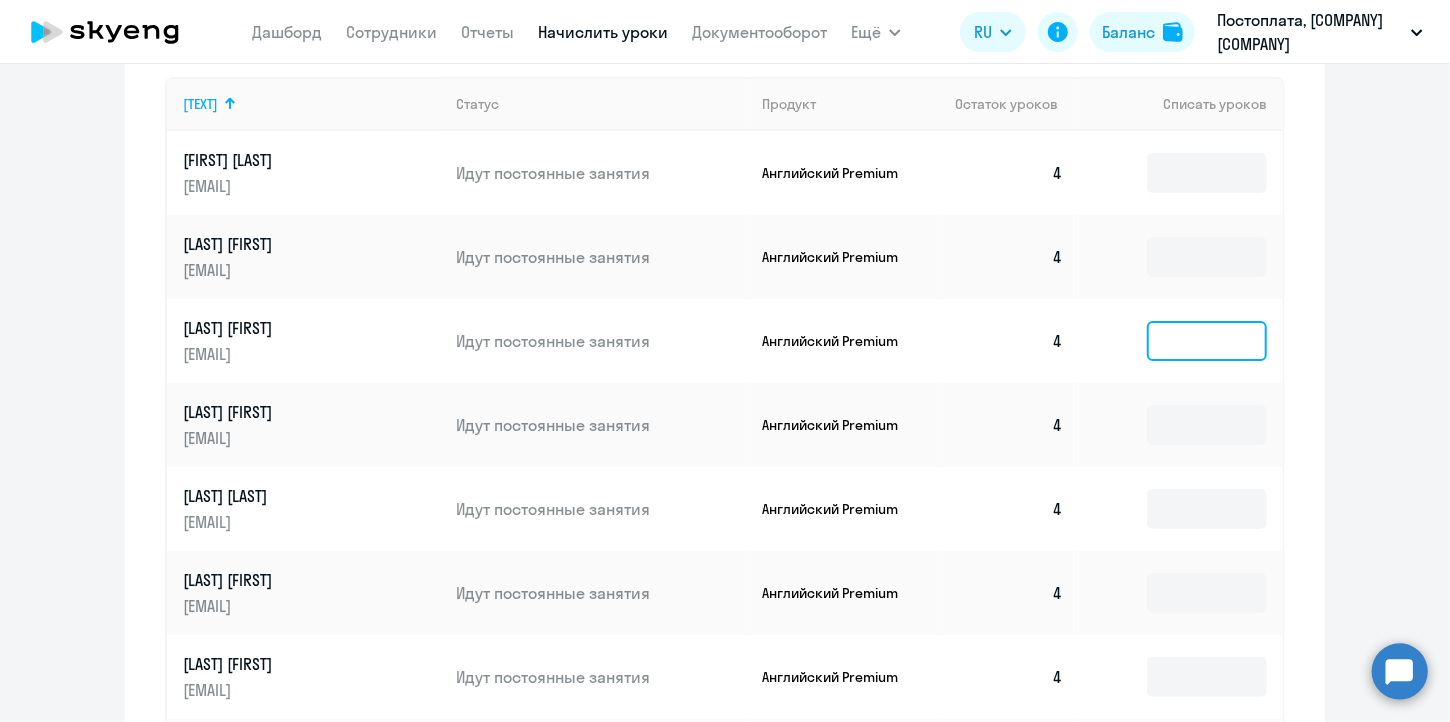 click 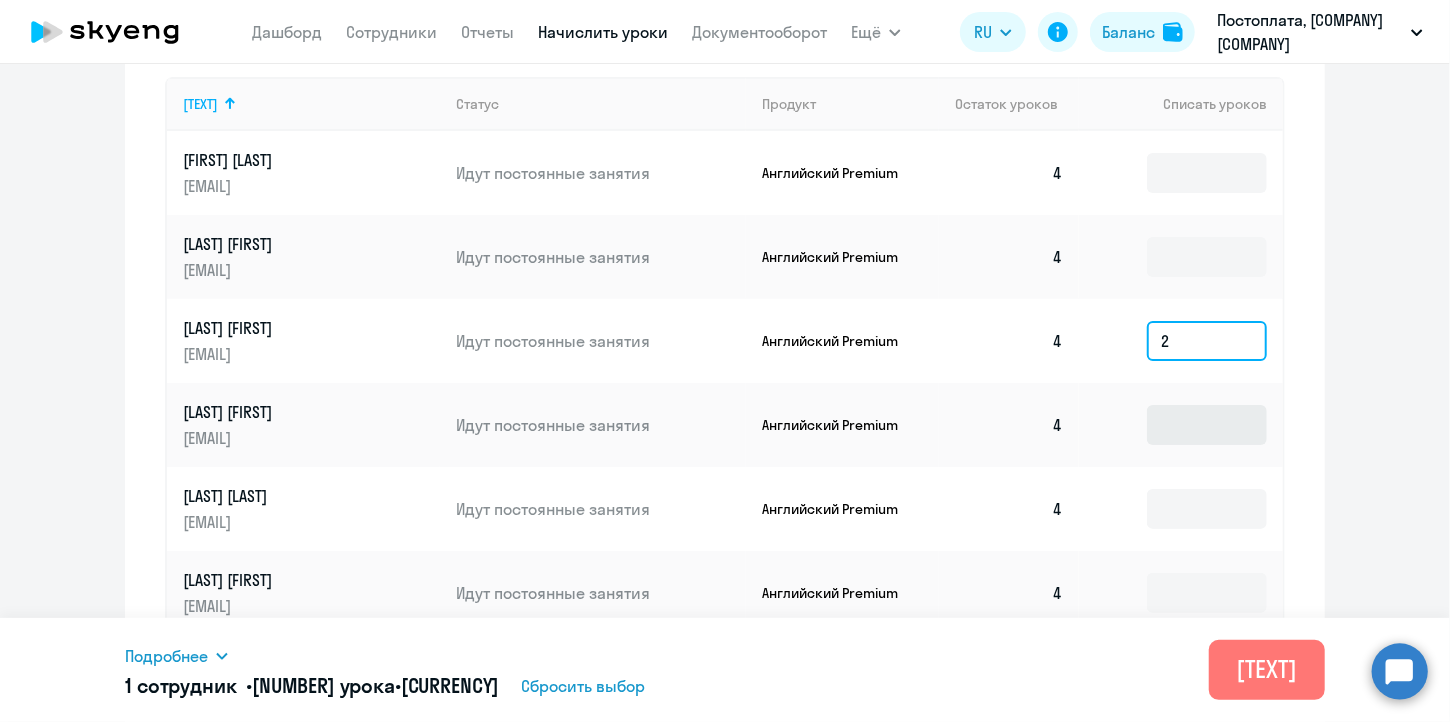 type on "2" 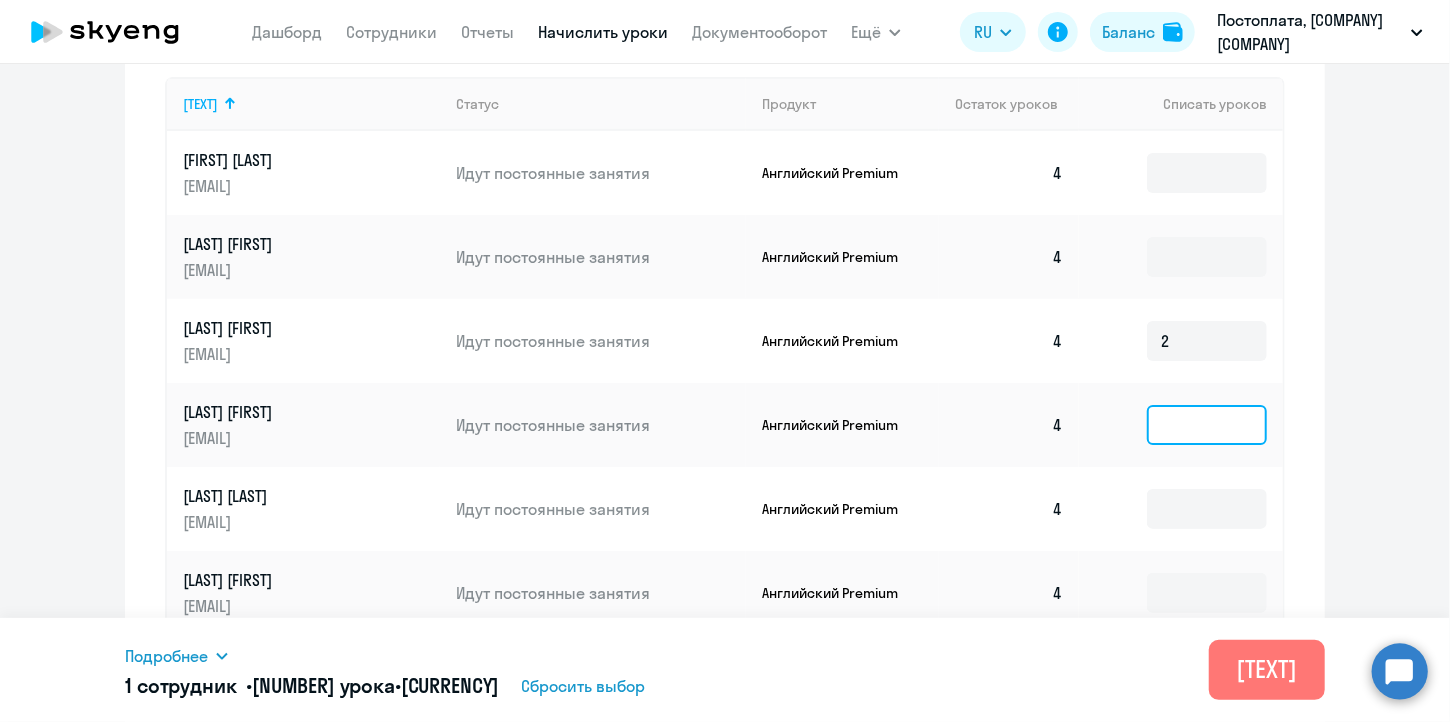click 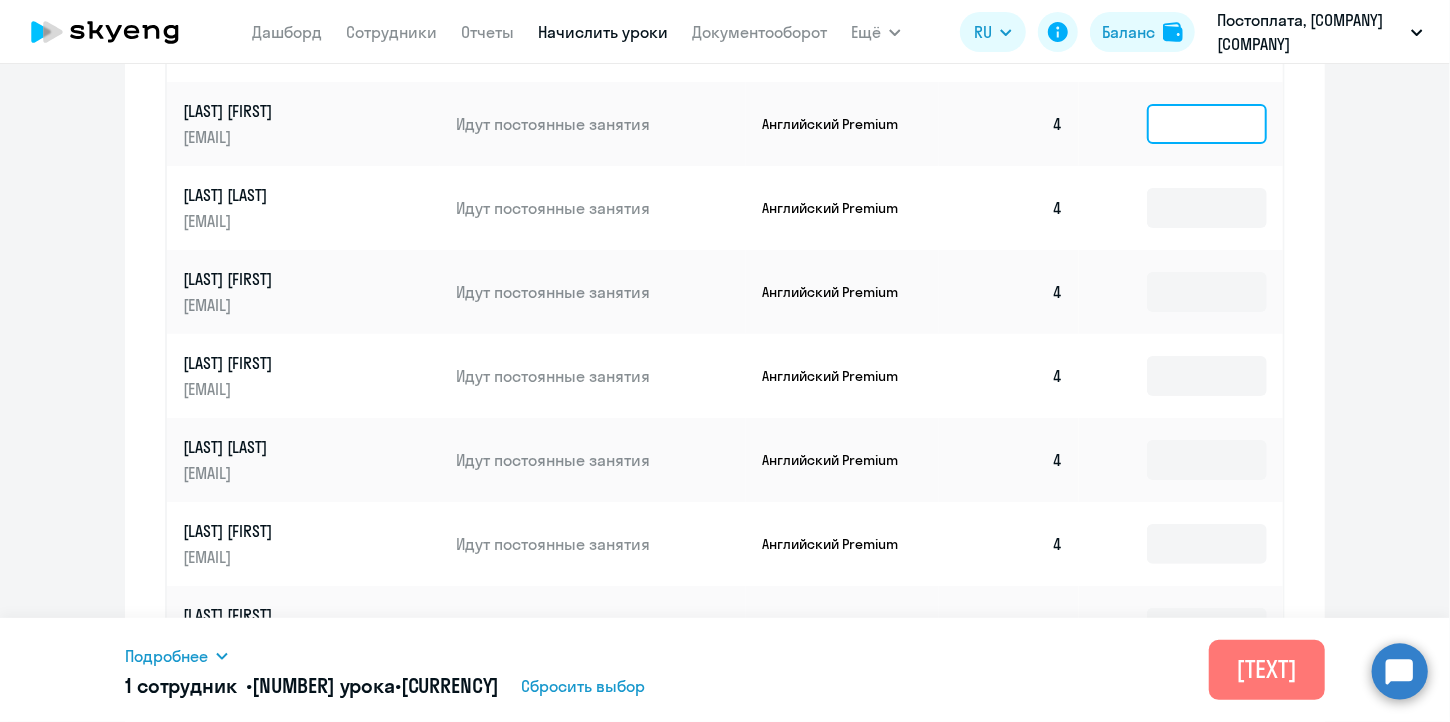 scroll, scrollTop: 1100, scrollLeft: 0, axis: vertical 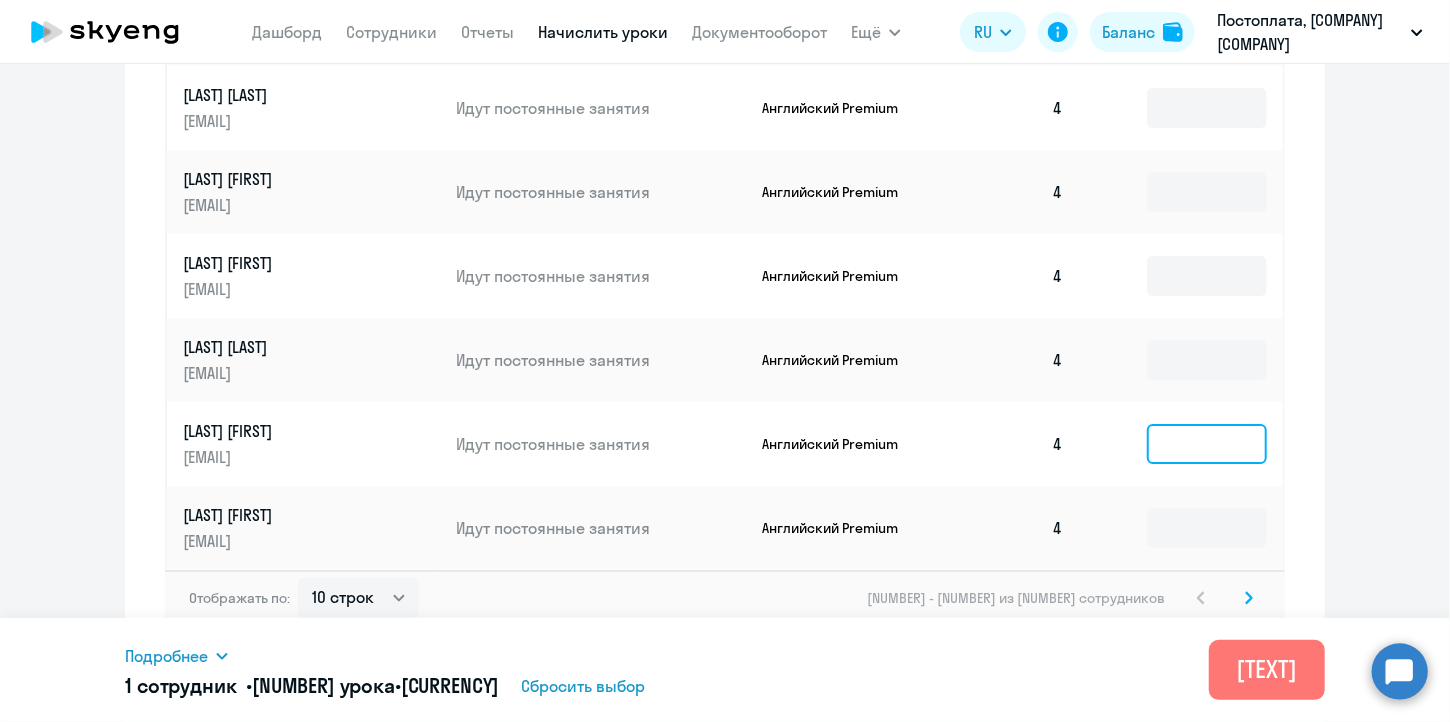 click 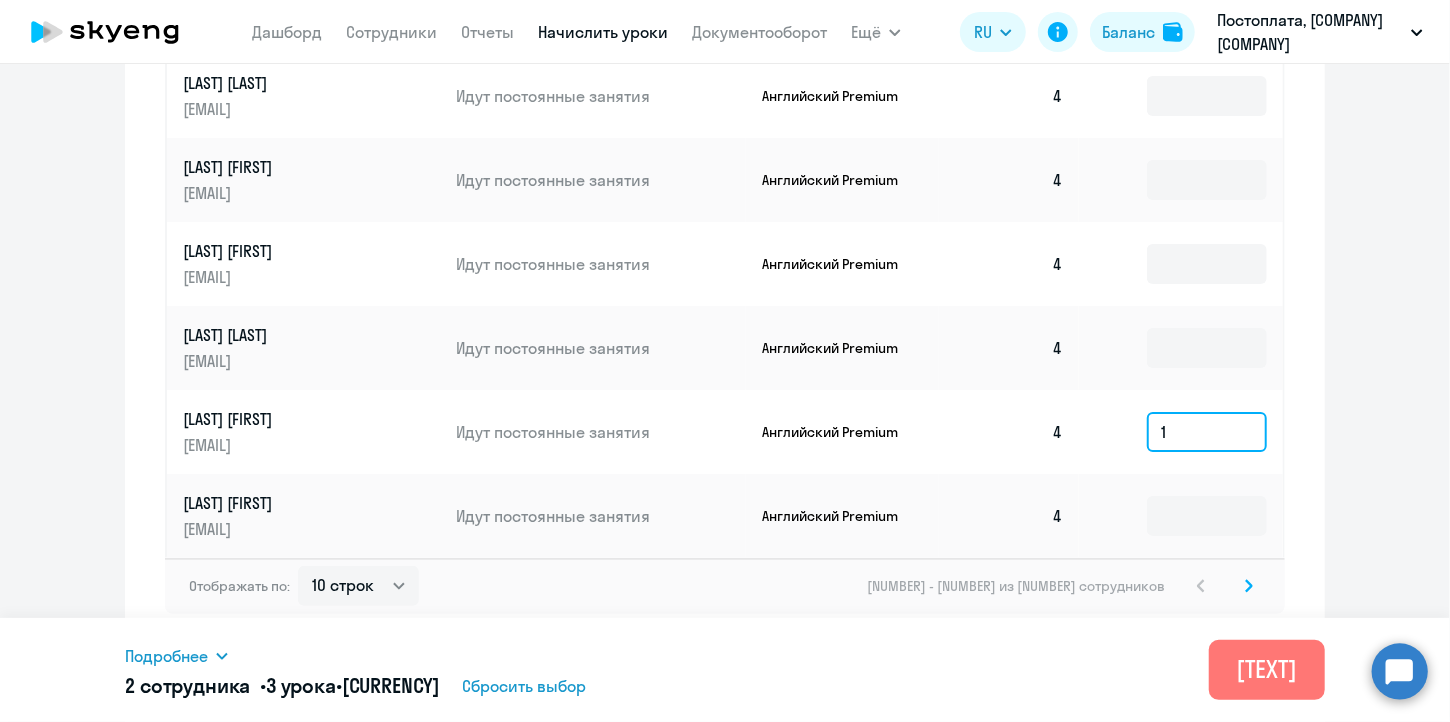 scroll, scrollTop: 1115, scrollLeft: 0, axis: vertical 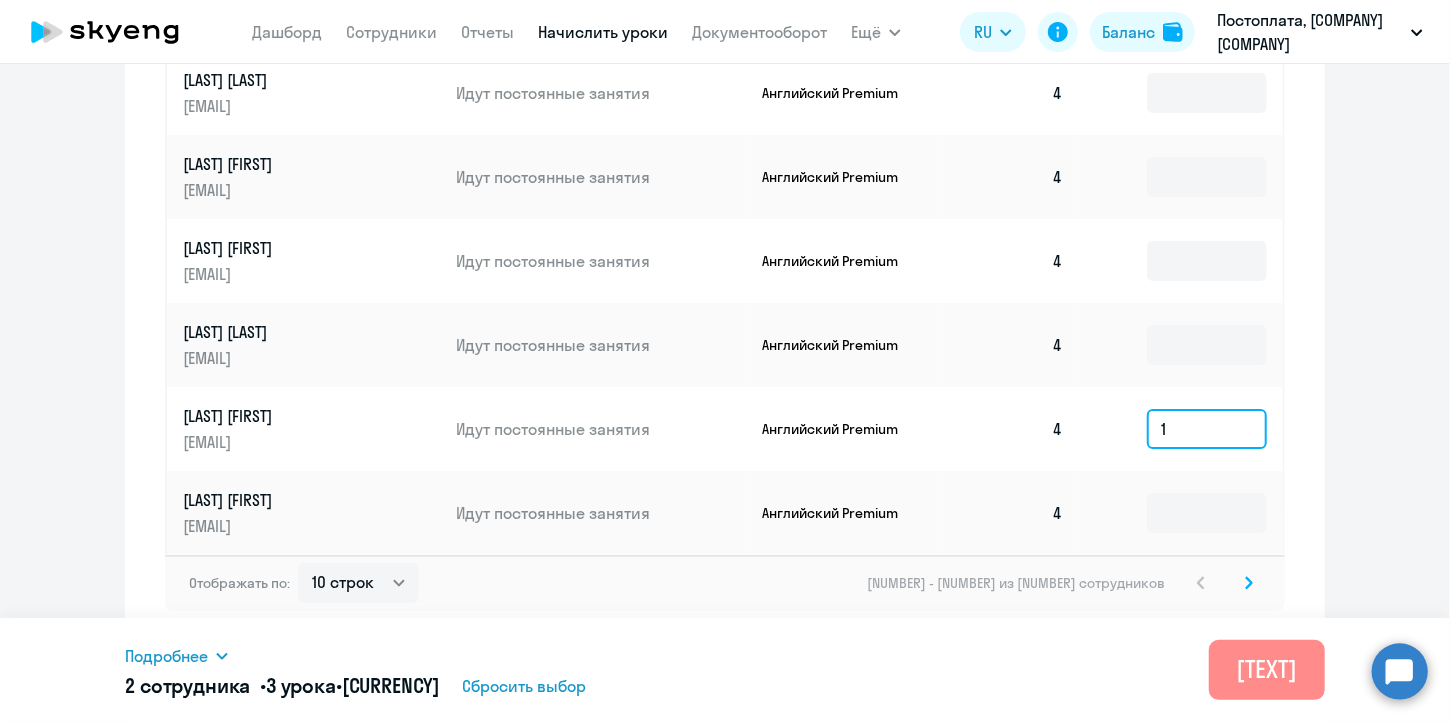 type on "1" 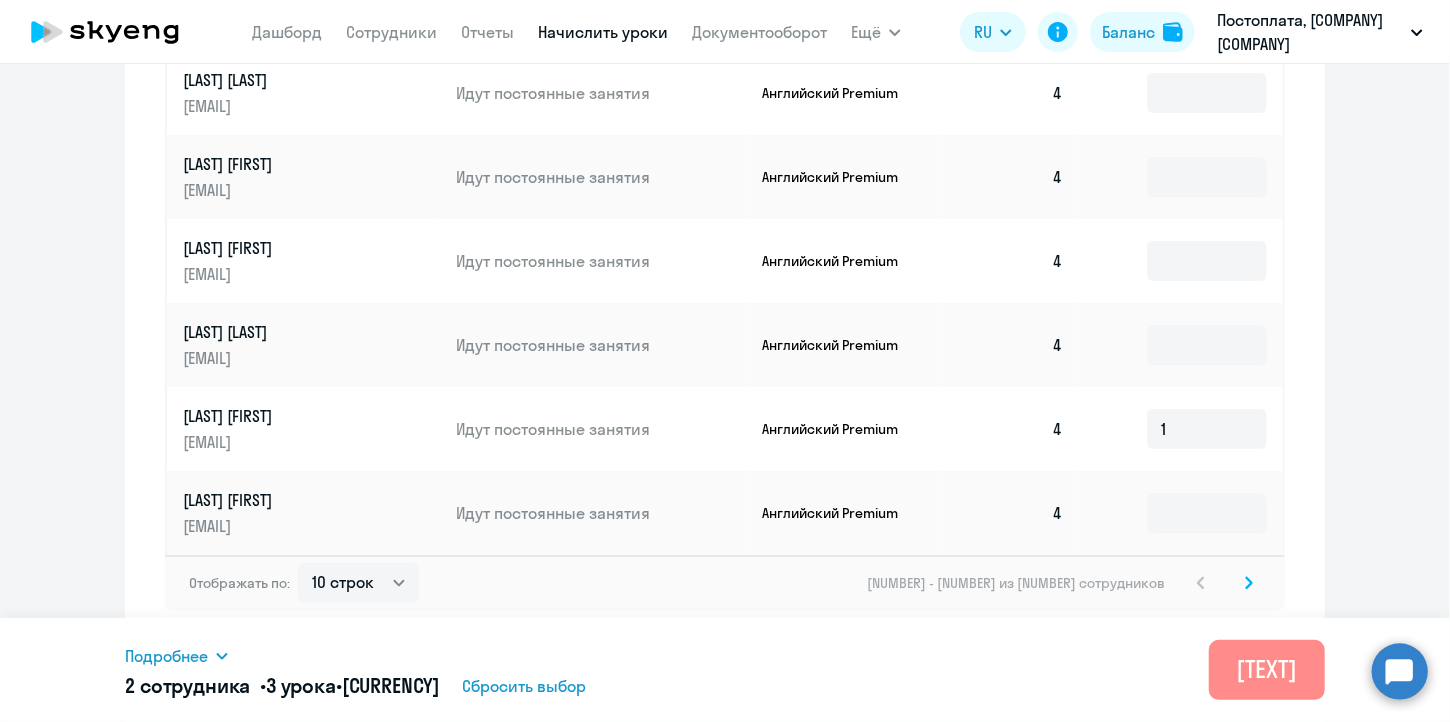 click on "[TEXT]" at bounding box center [1267, 669] 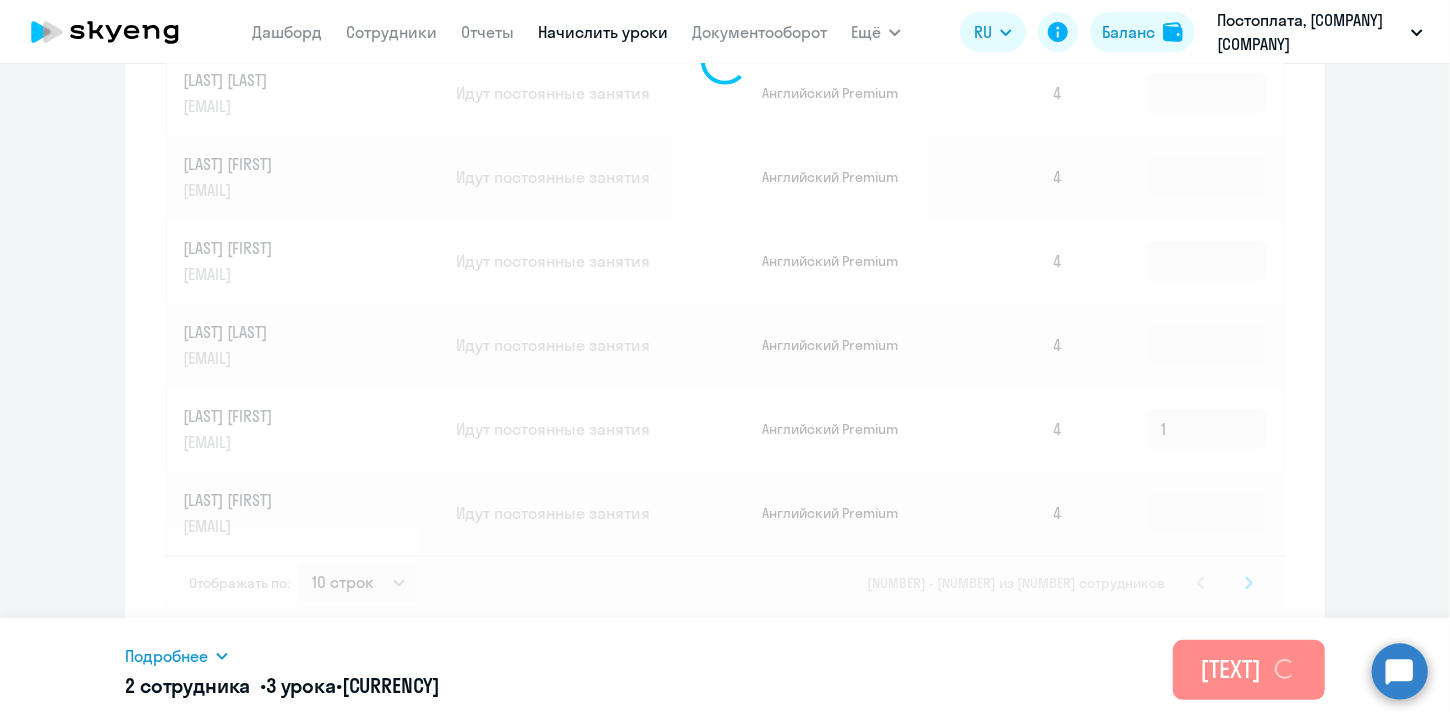 type 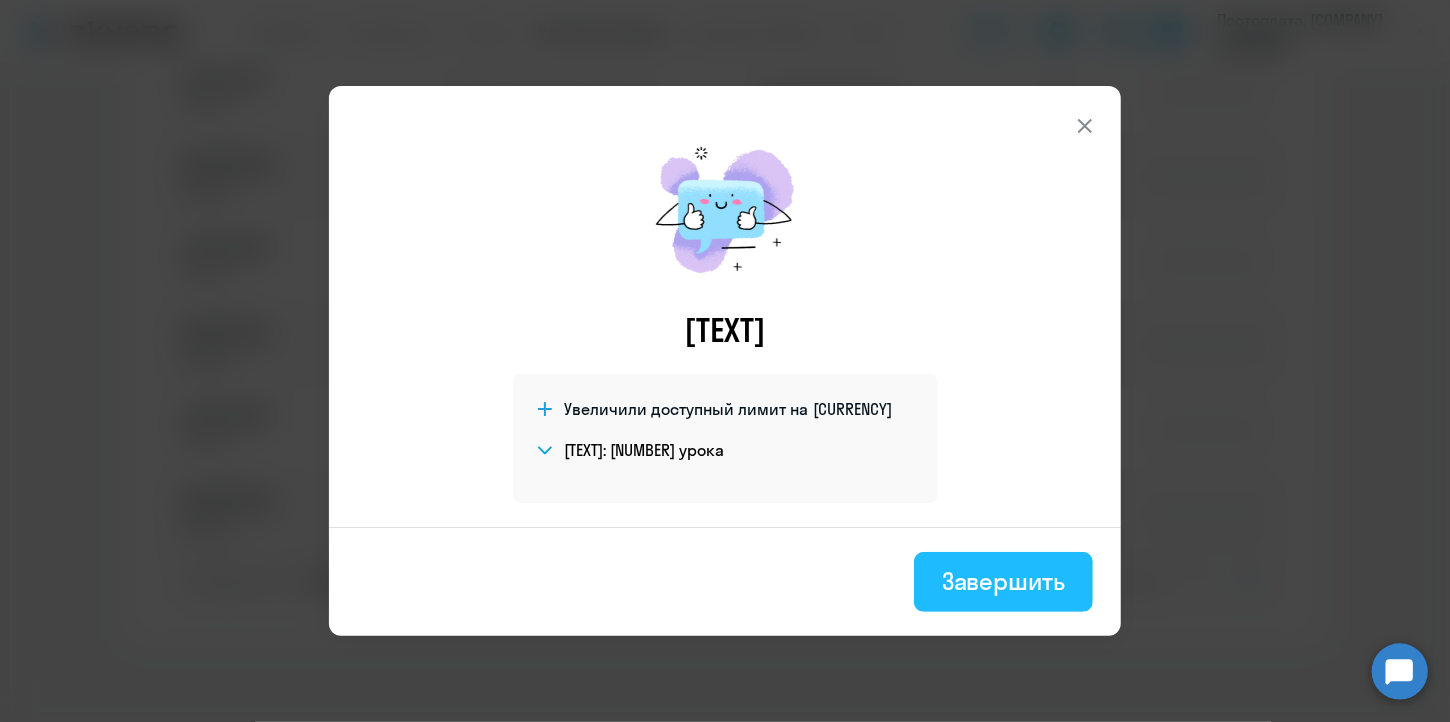 click on "Завершить" at bounding box center [1003, 581] 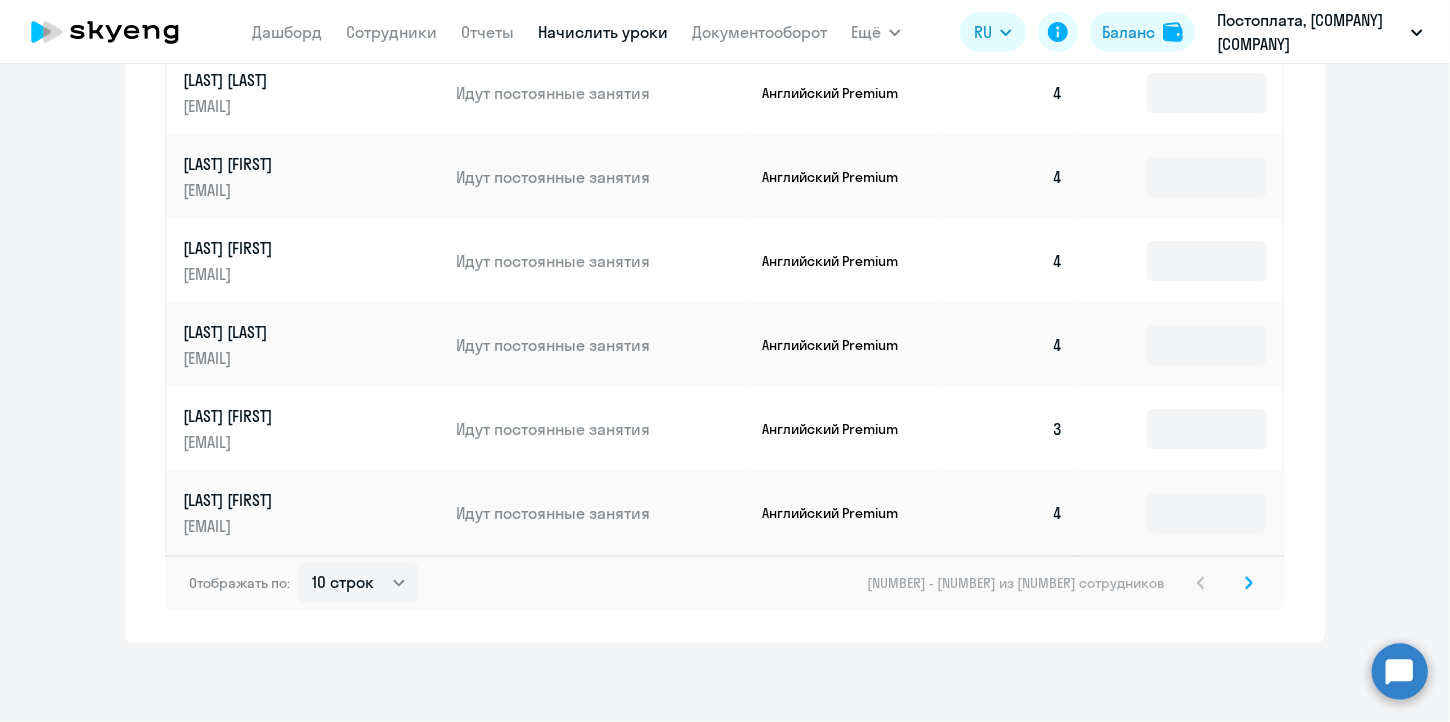 click 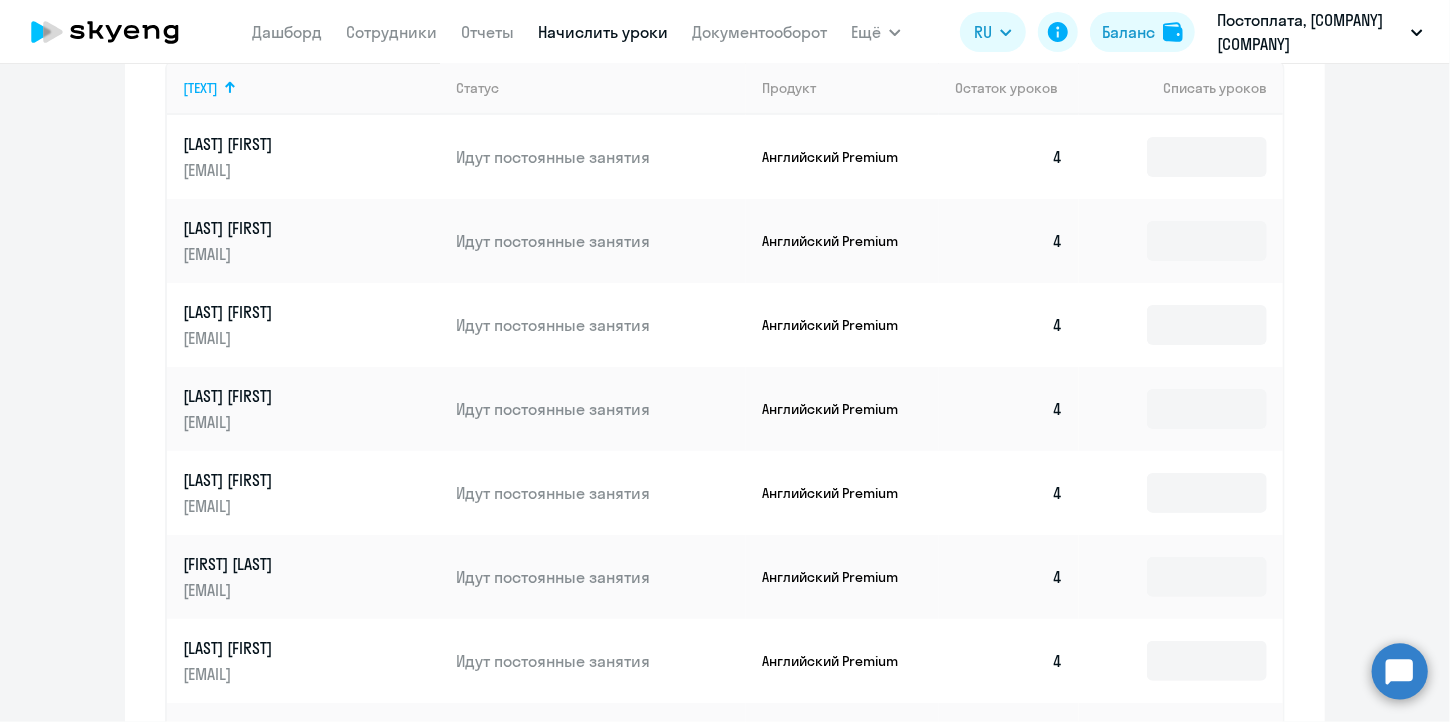 scroll, scrollTop: 815, scrollLeft: 0, axis: vertical 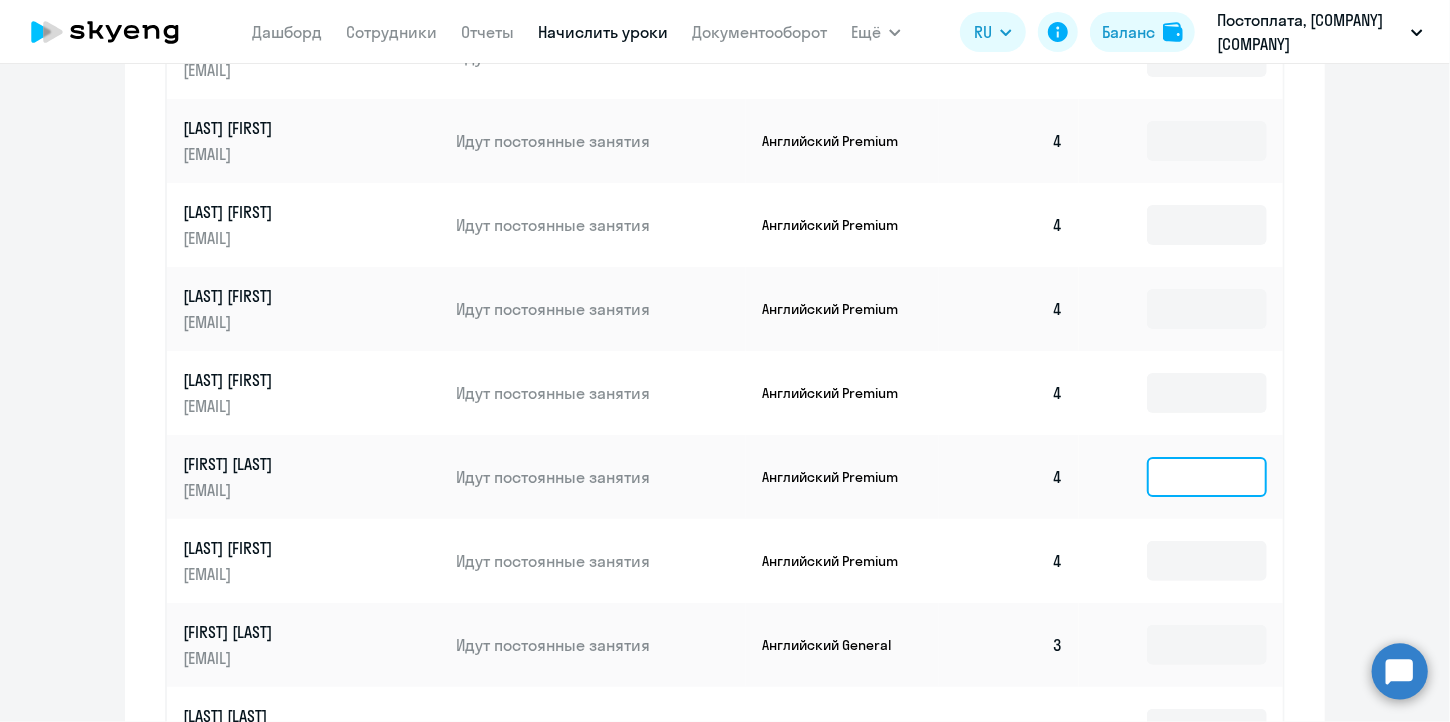 click 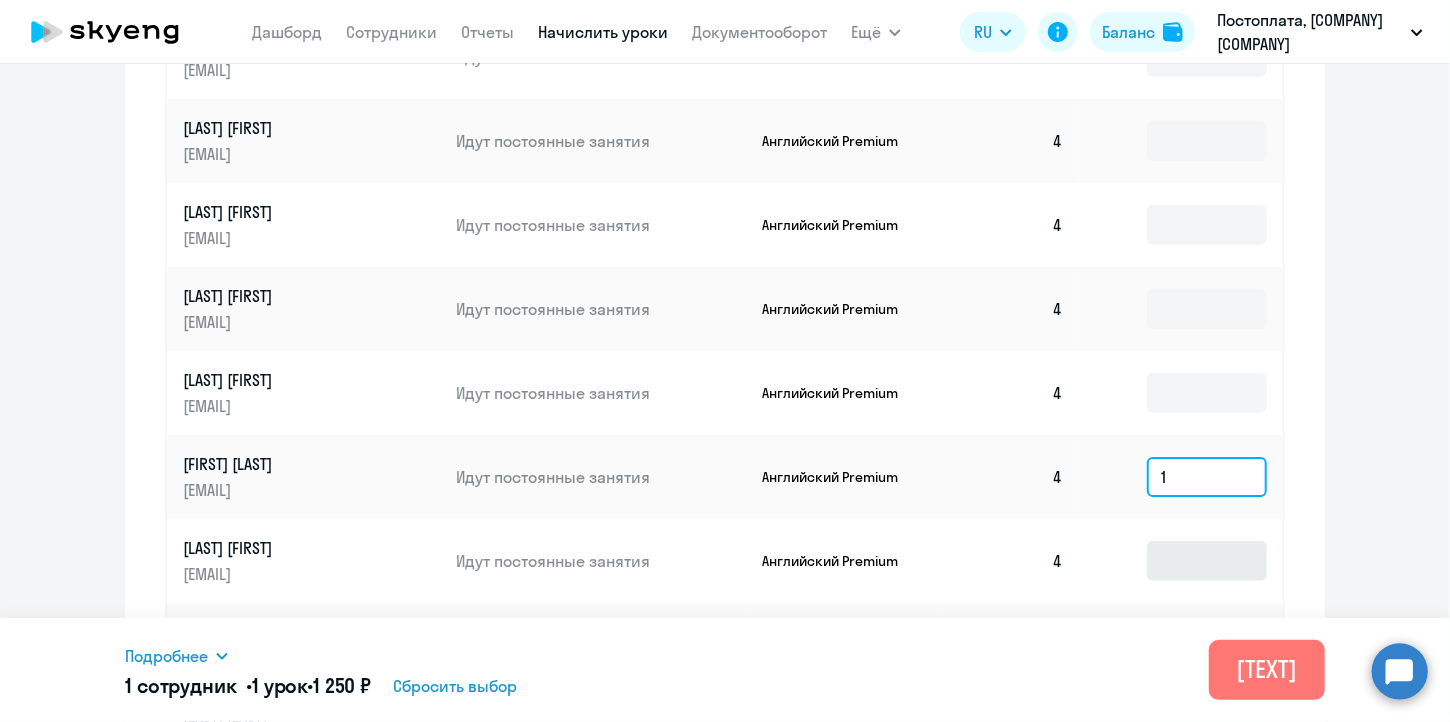 type on "1" 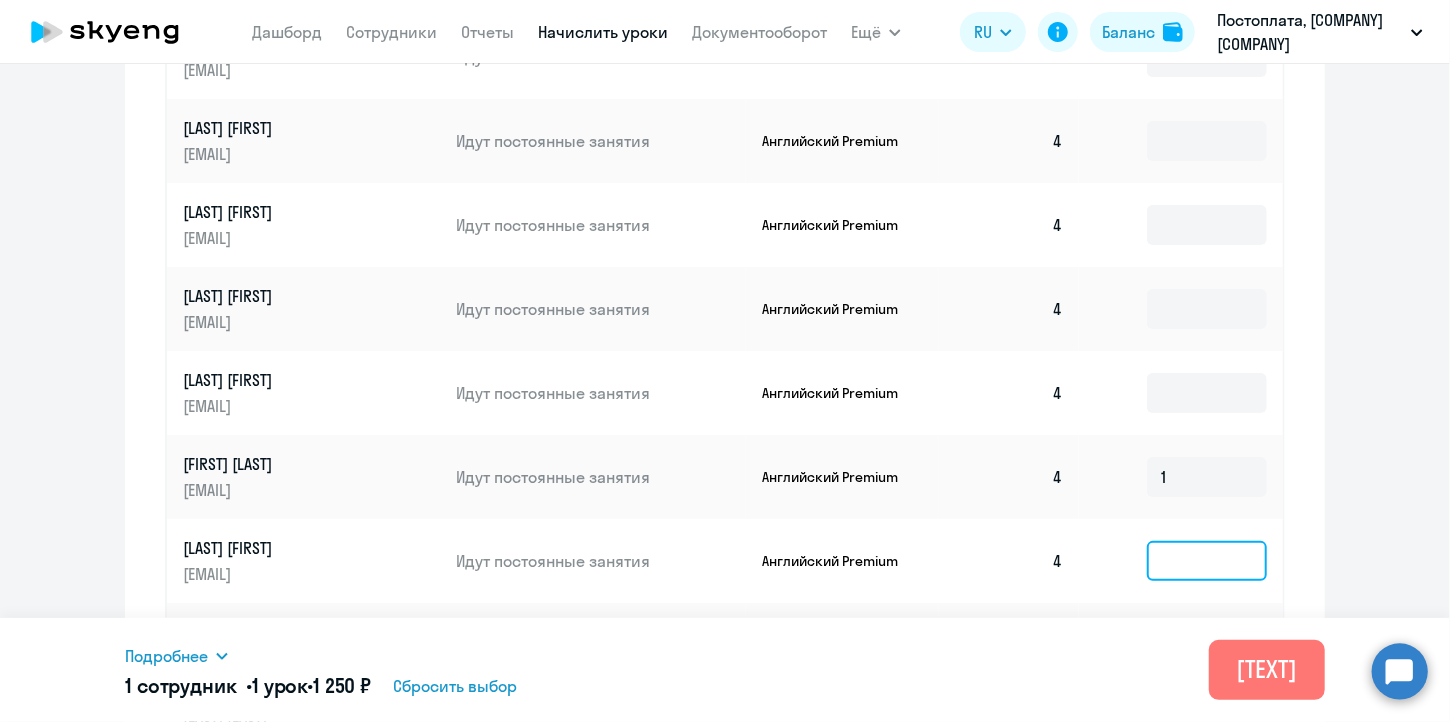 click 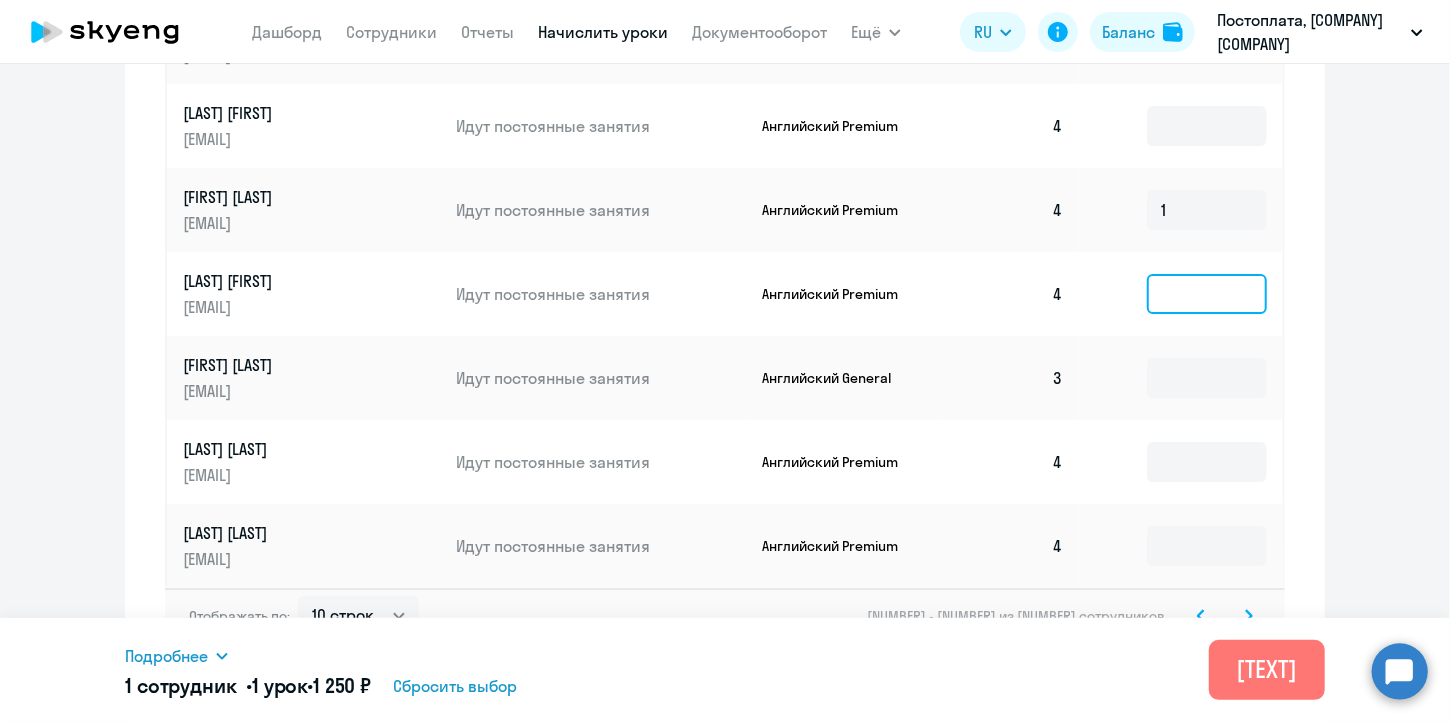 scroll, scrollTop: 1115, scrollLeft: 0, axis: vertical 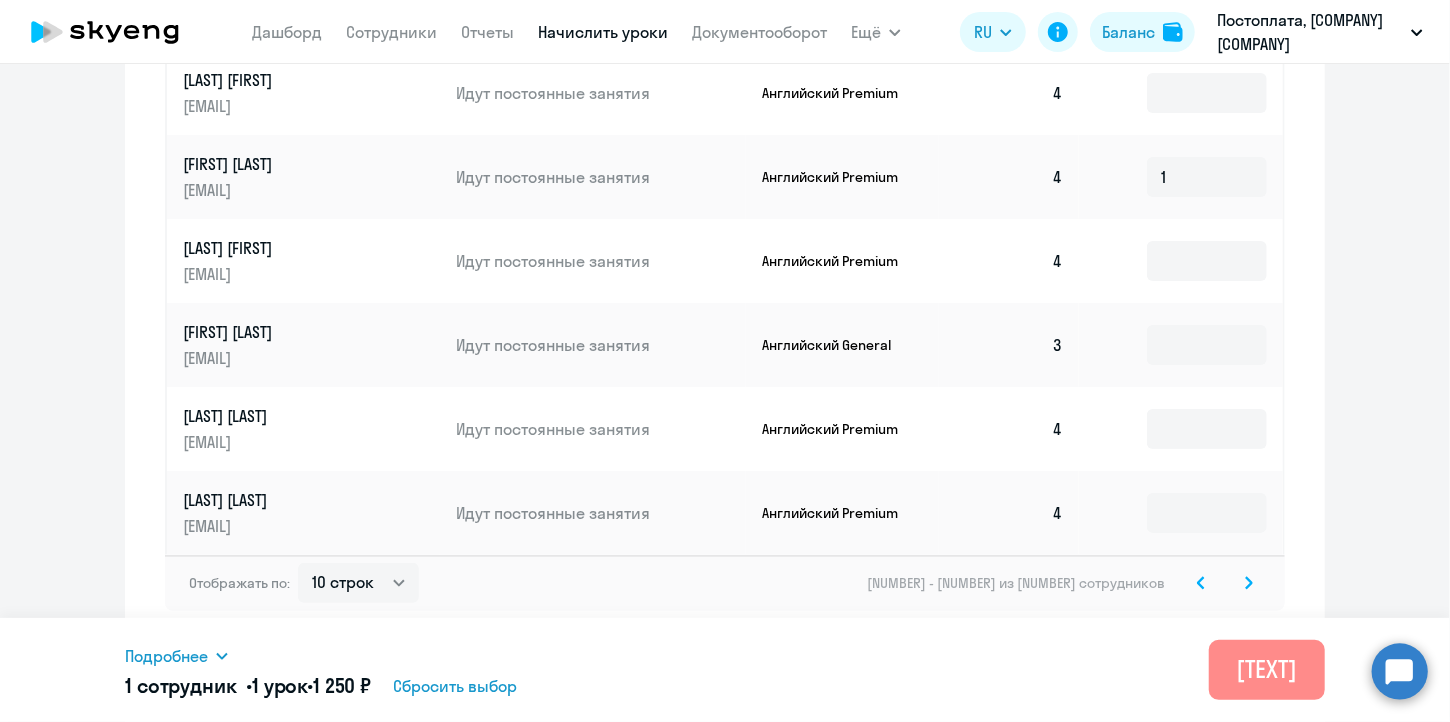 click on "[TEXT]" at bounding box center (1267, 669) 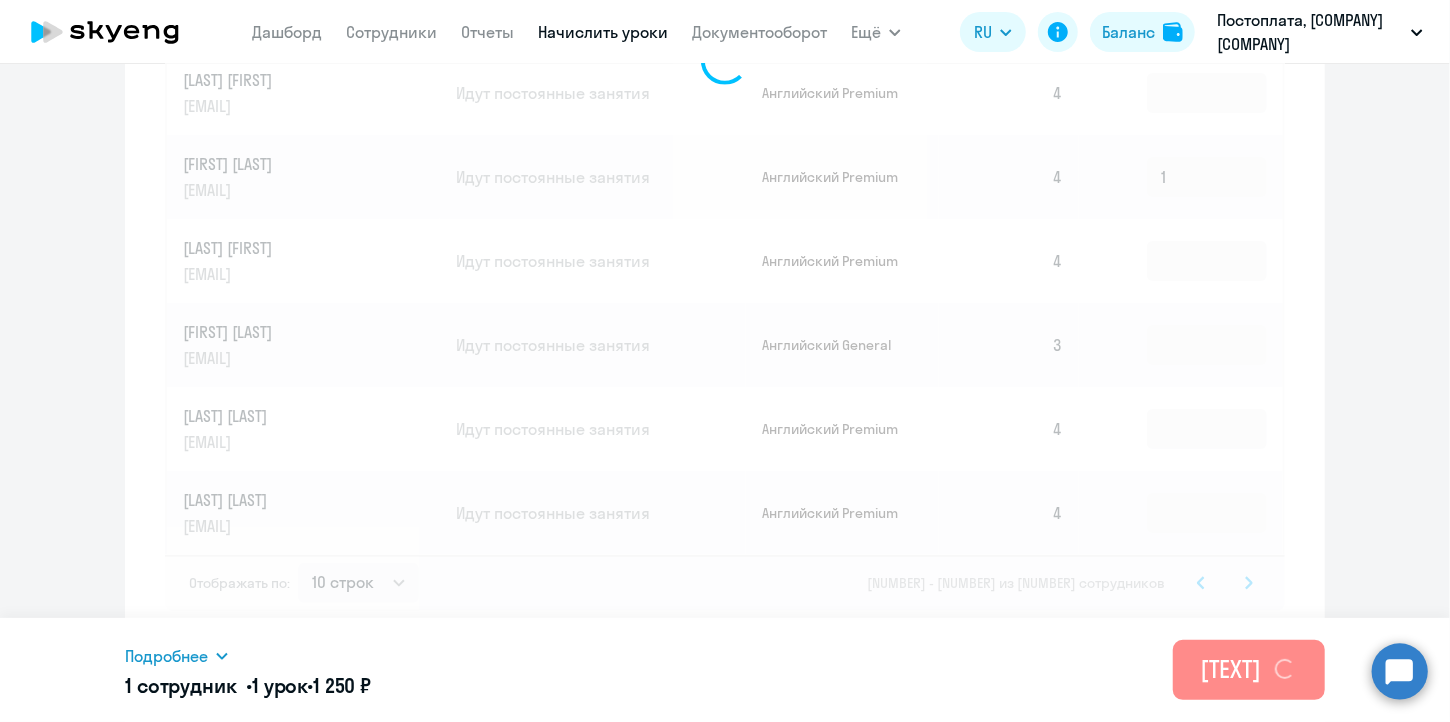 type 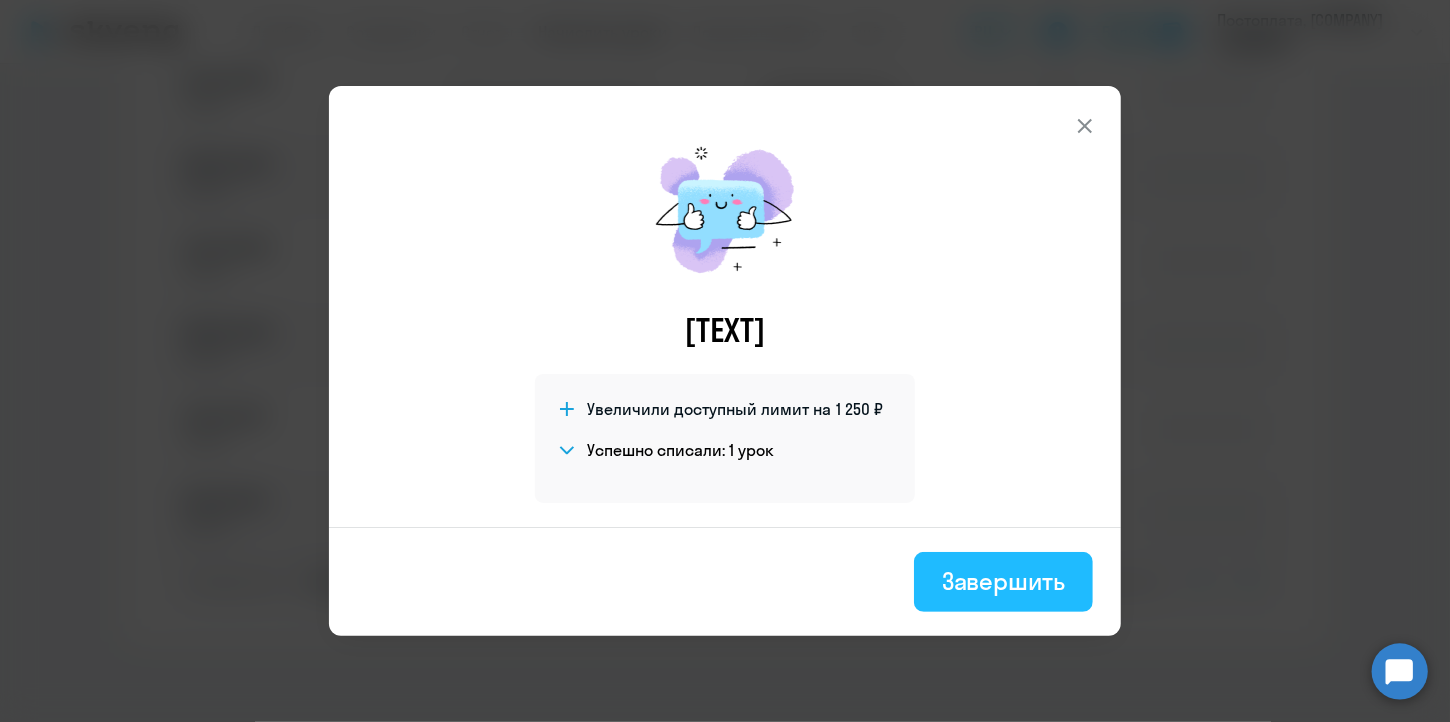 click on "Завершить" at bounding box center [1003, 581] 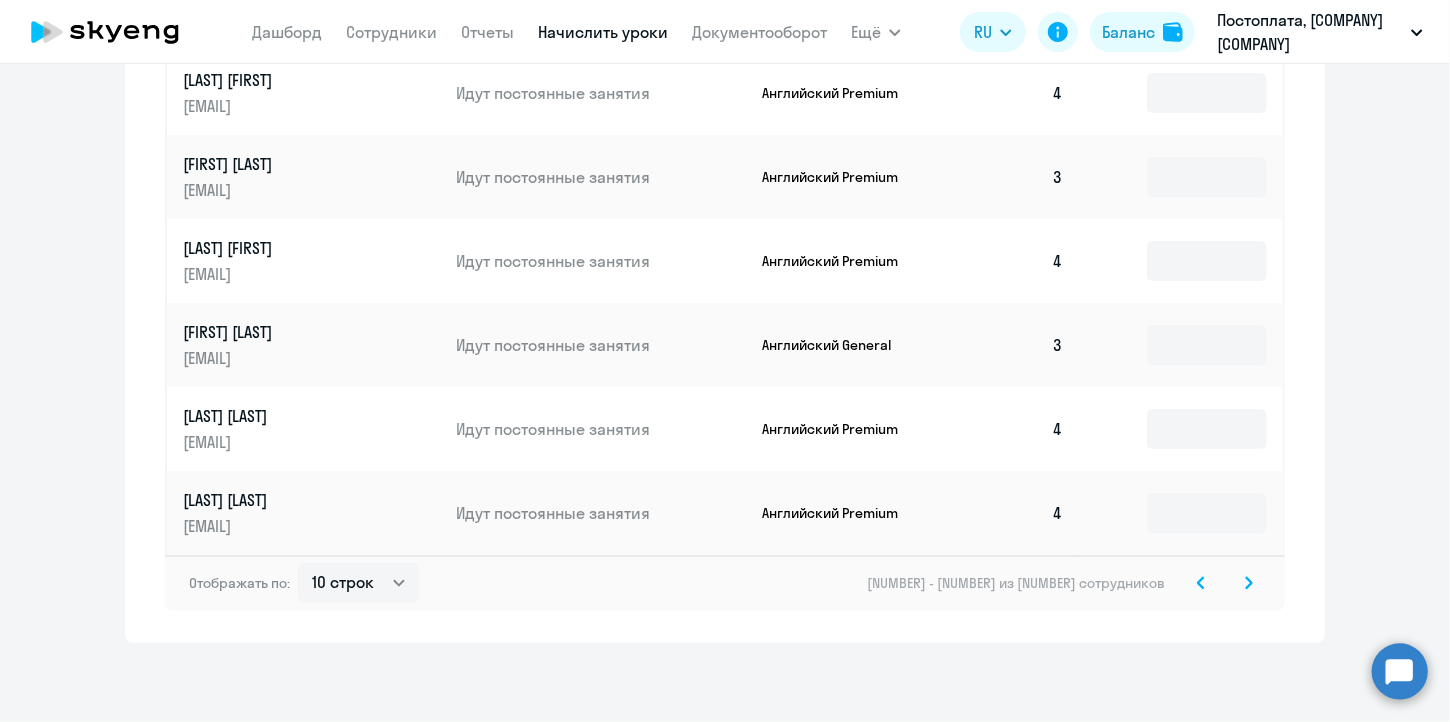 click 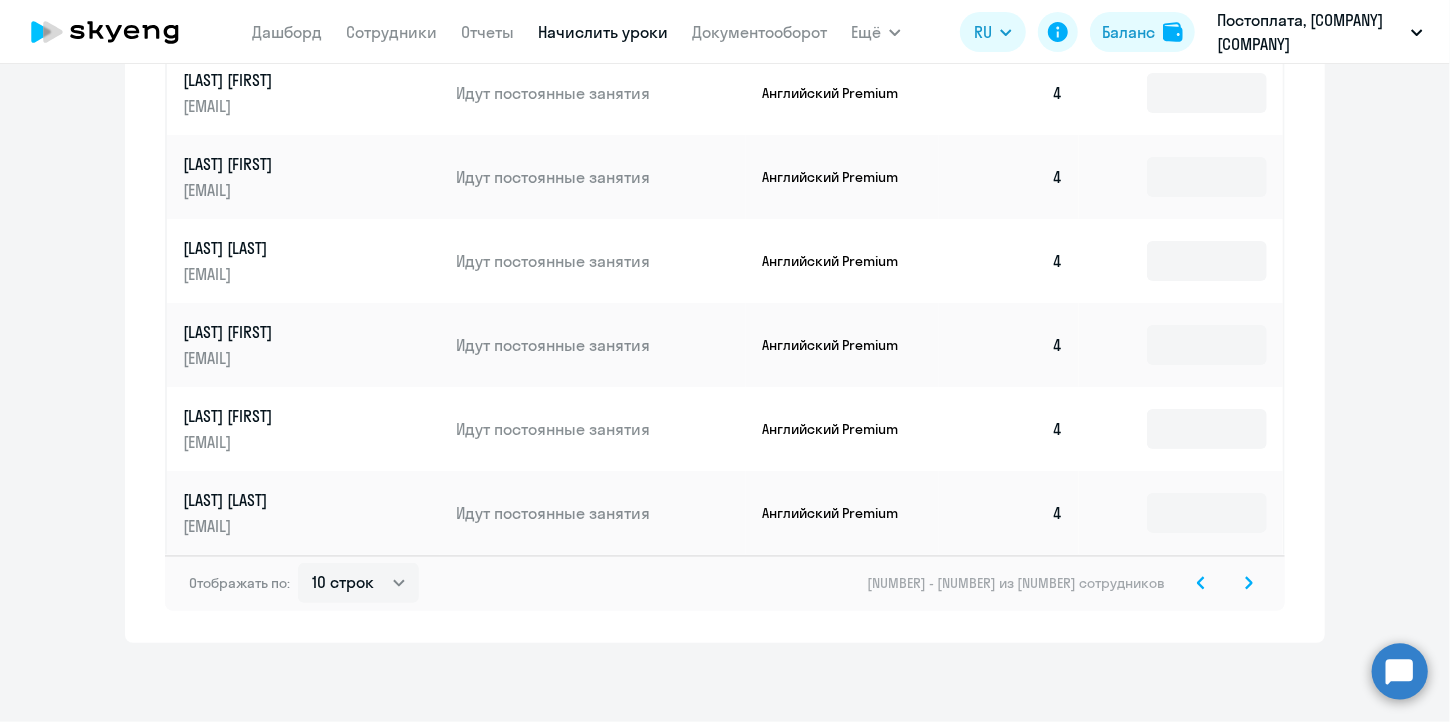 click 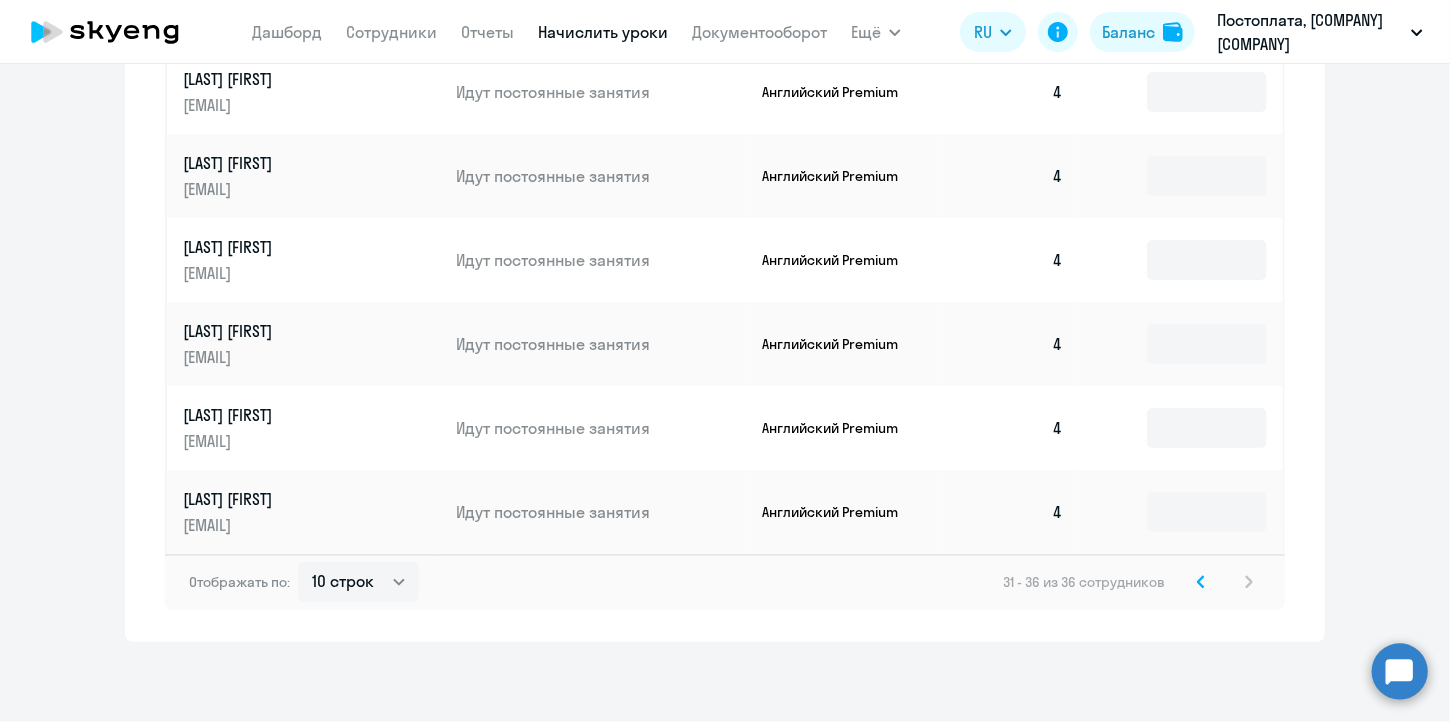 scroll, scrollTop: 779, scrollLeft: 0, axis: vertical 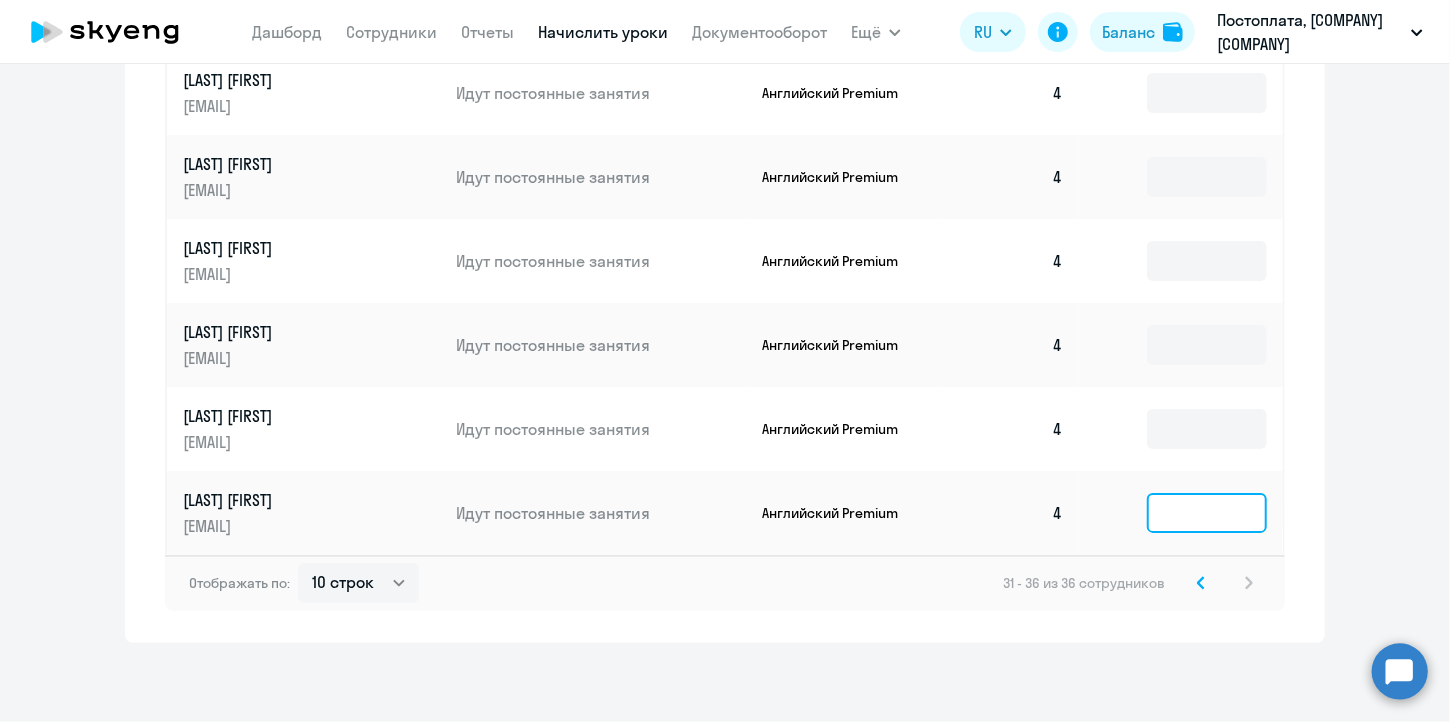 click 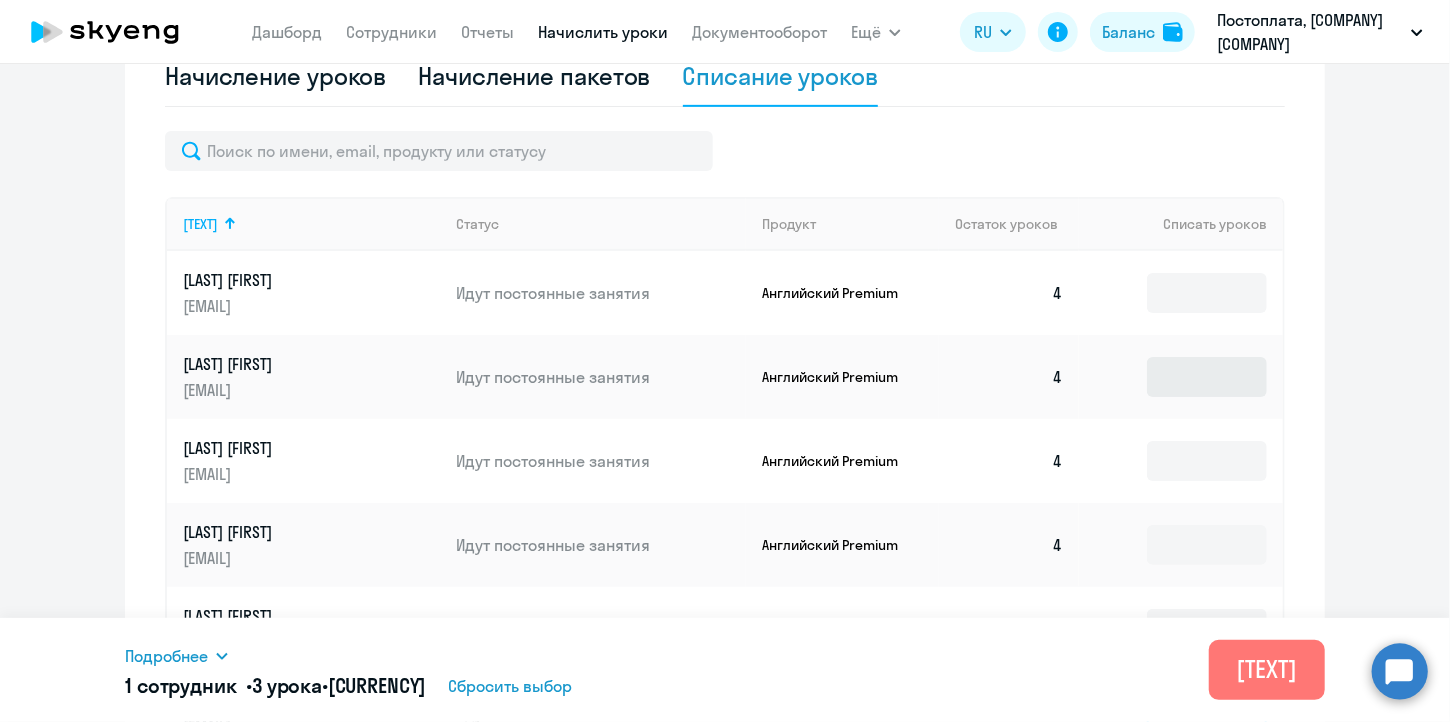 scroll, scrollTop: 779, scrollLeft: 0, axis: vertical 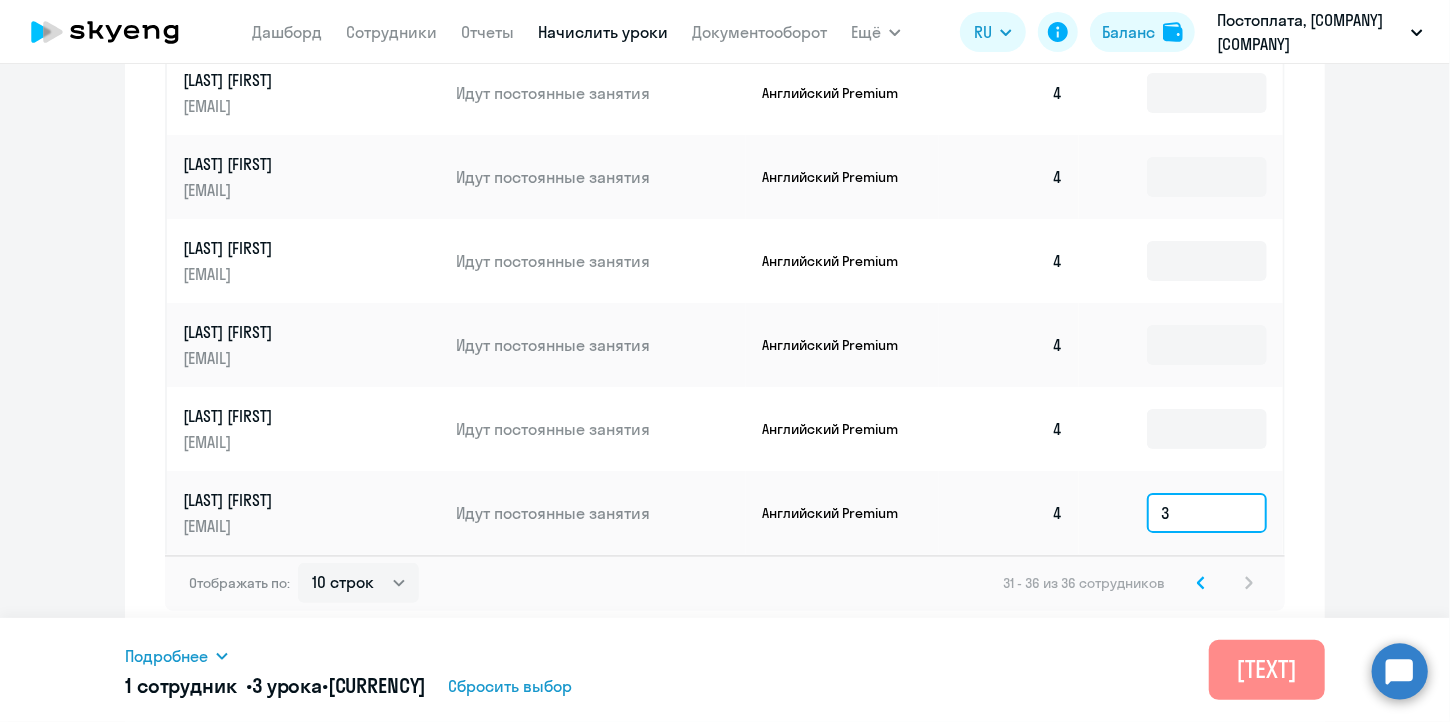 type on "3" 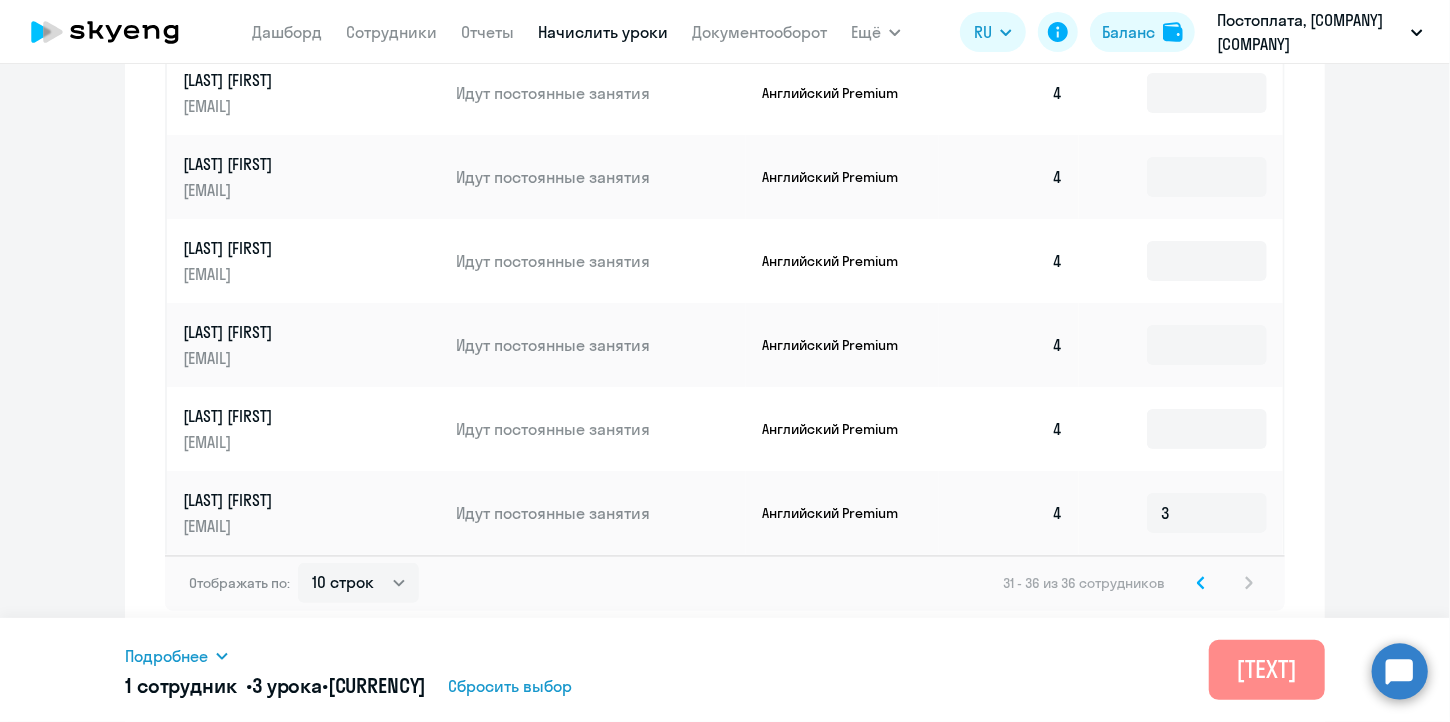 click on "[TEXT]" at bounding box center (1267, 669) 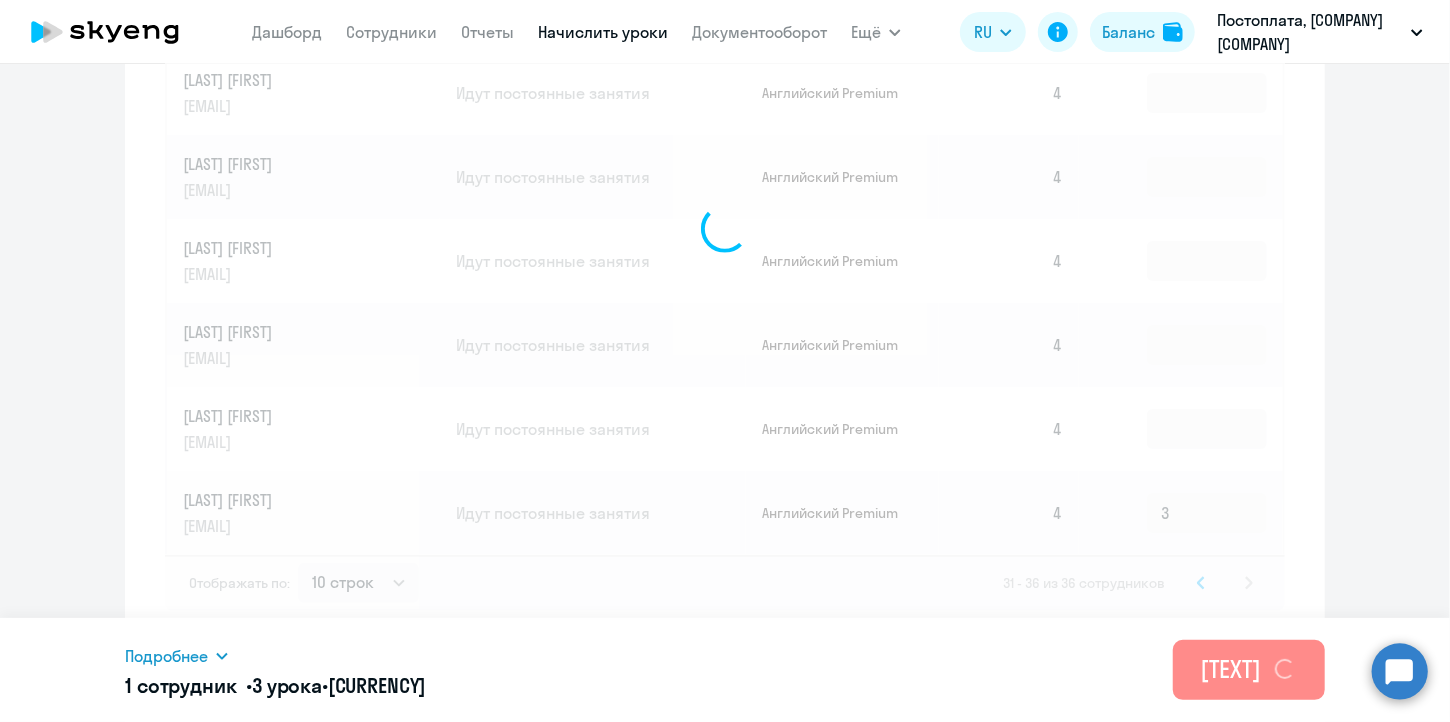 type 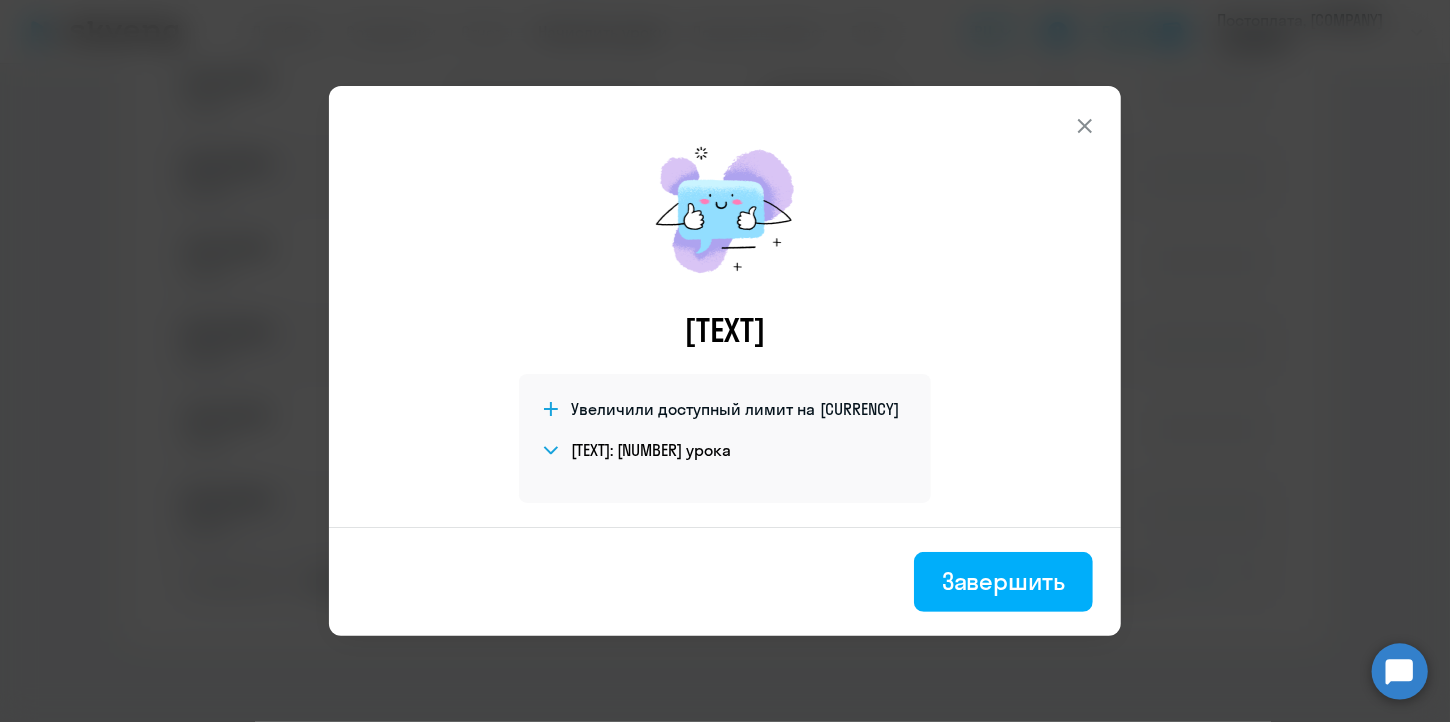 drag, startPoint x: 1043, startPoint y: 605, endPoint x: 1148, endPoint y: 617, distance: 105.68349 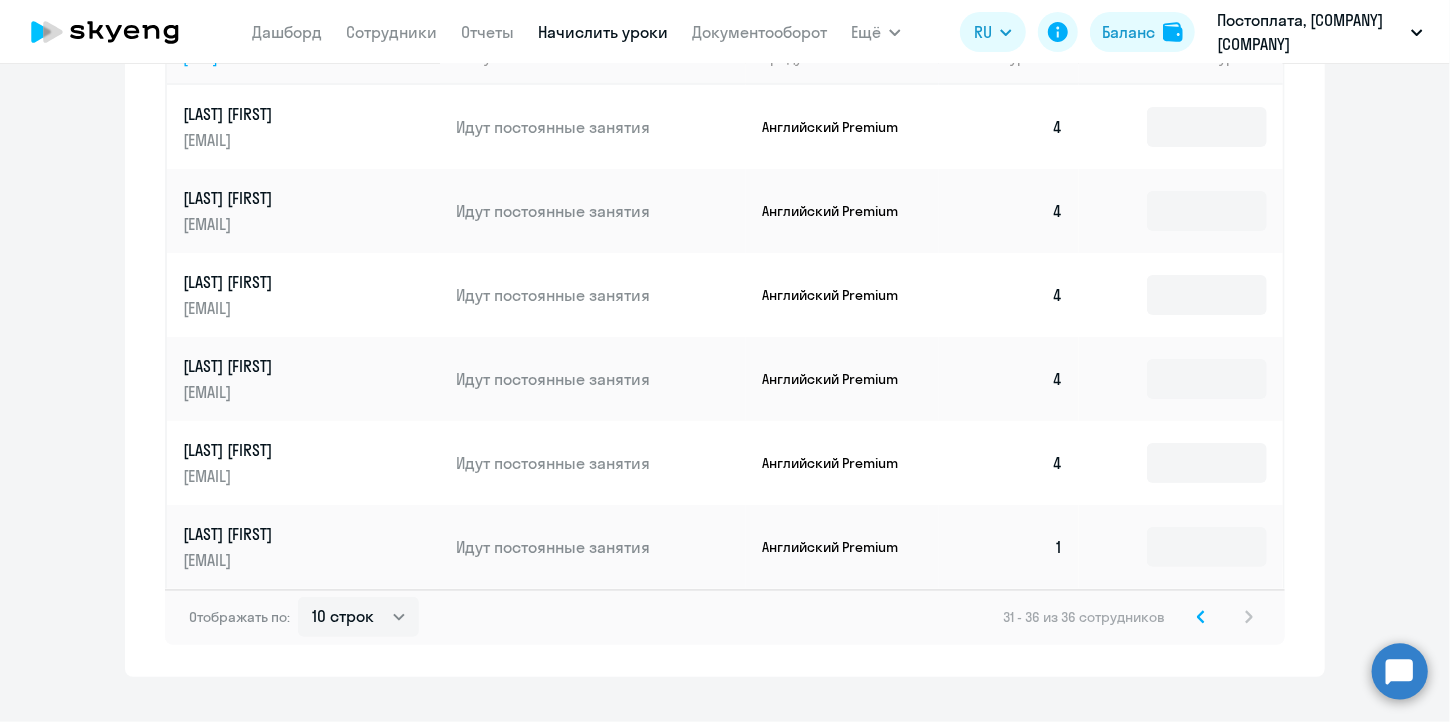 scroll, scrollTop: 779, scrollLeft: 0, axis: vertical 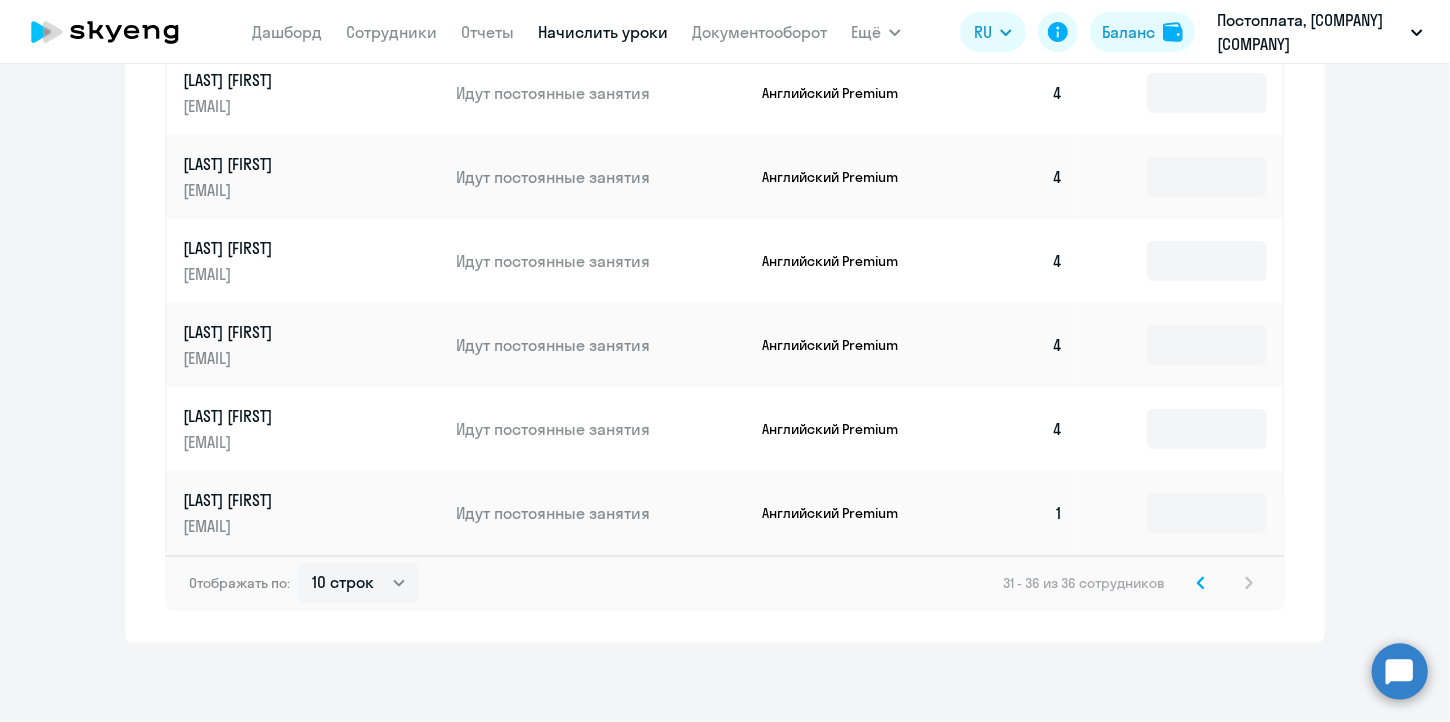 click 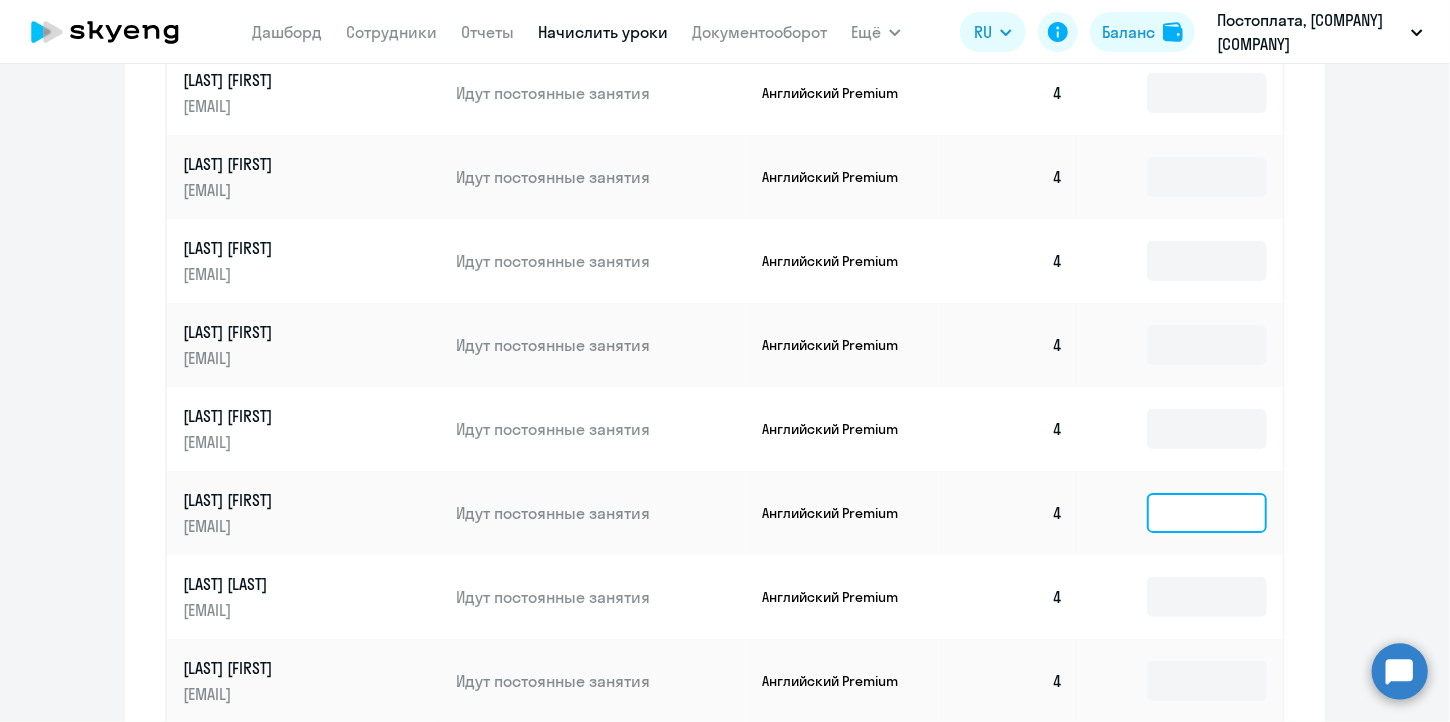 click 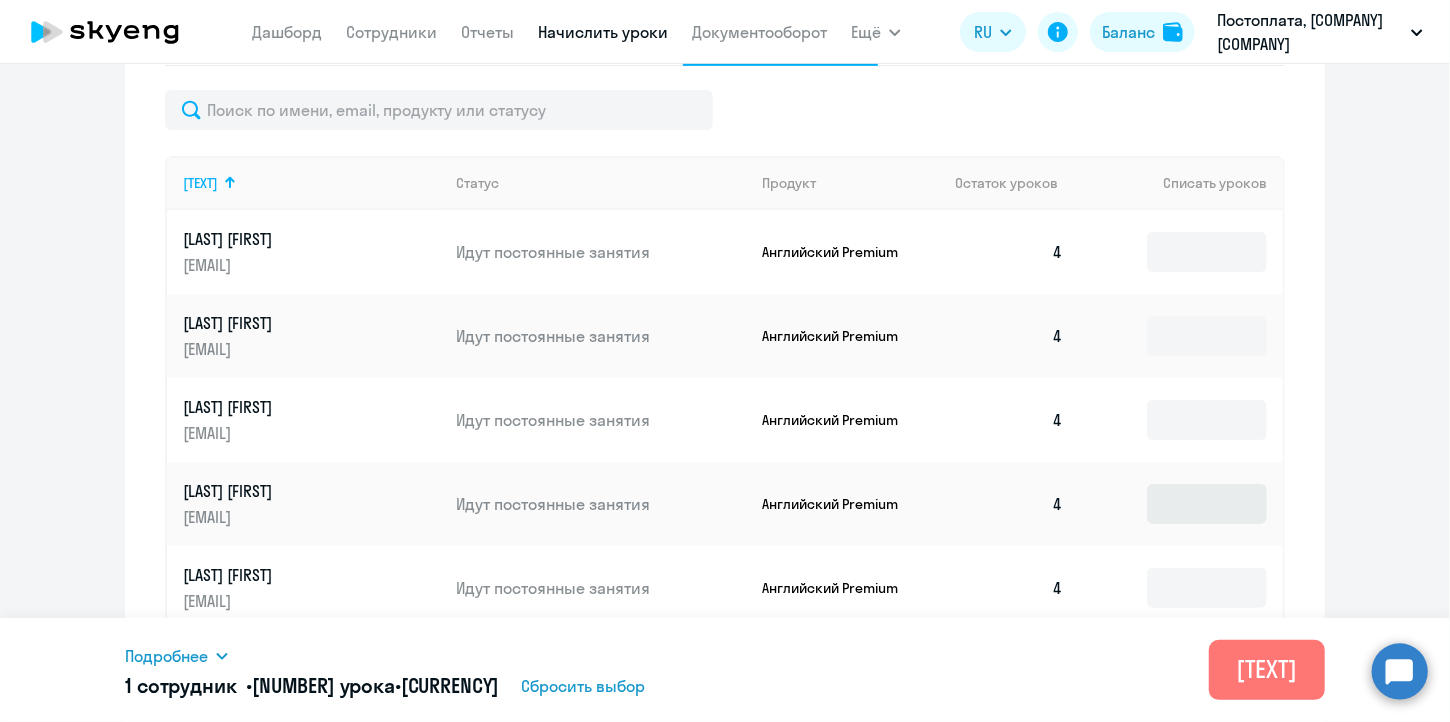 scroll, scrollTop: 579, scrollLeft: 0, axis: vertical 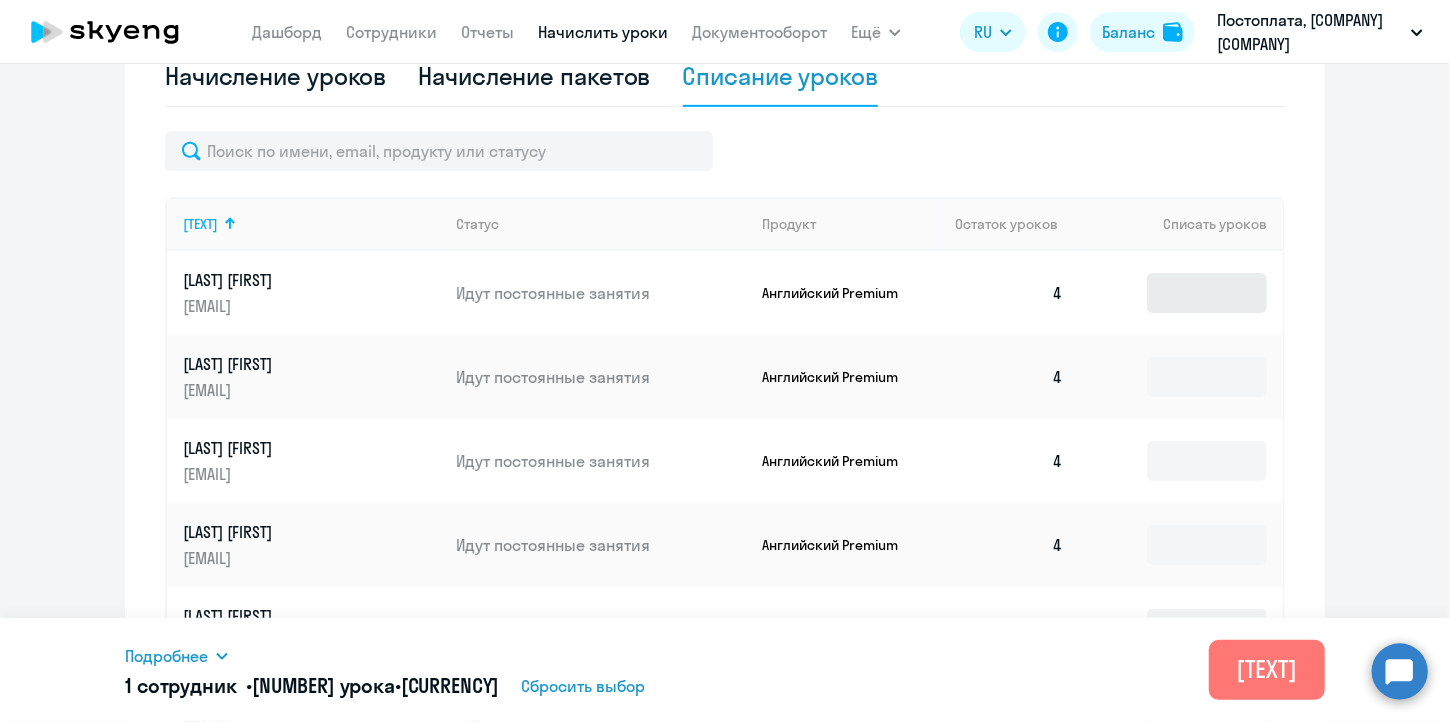 type on "2" 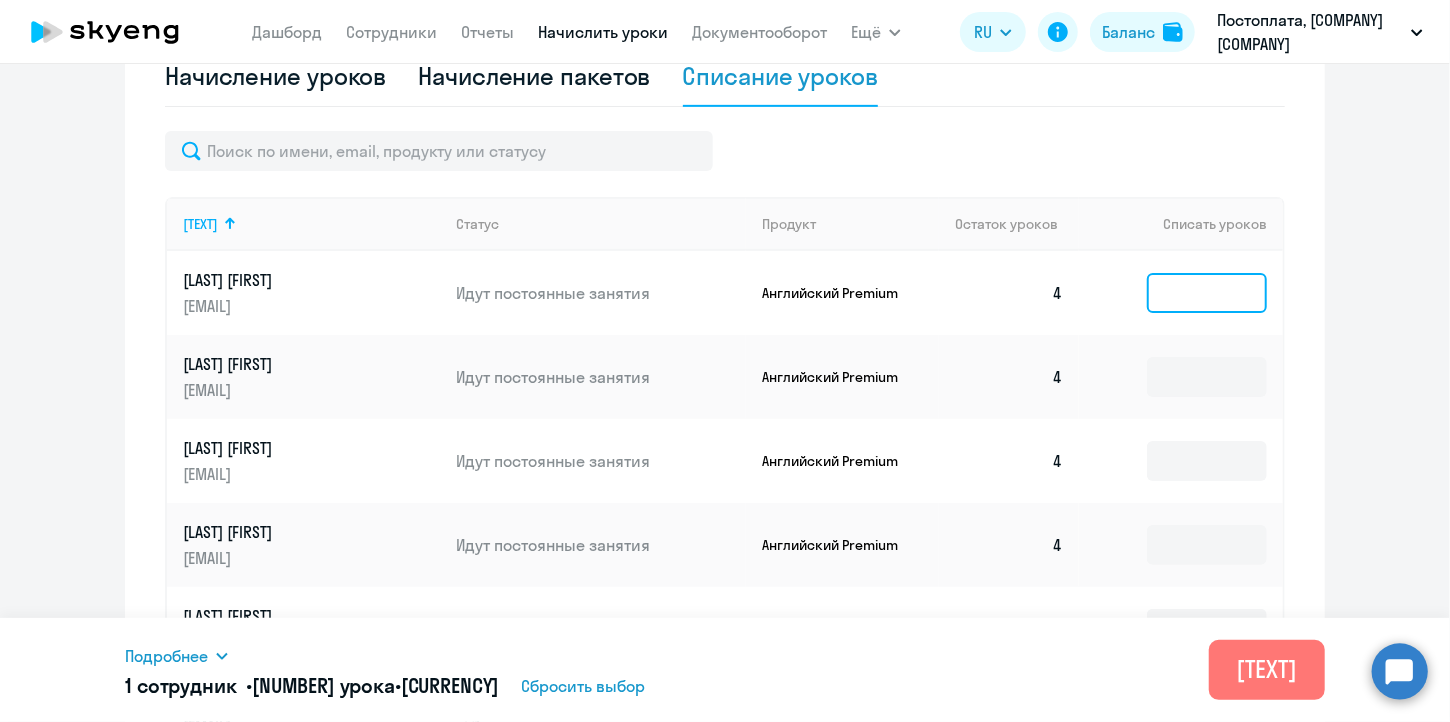 click 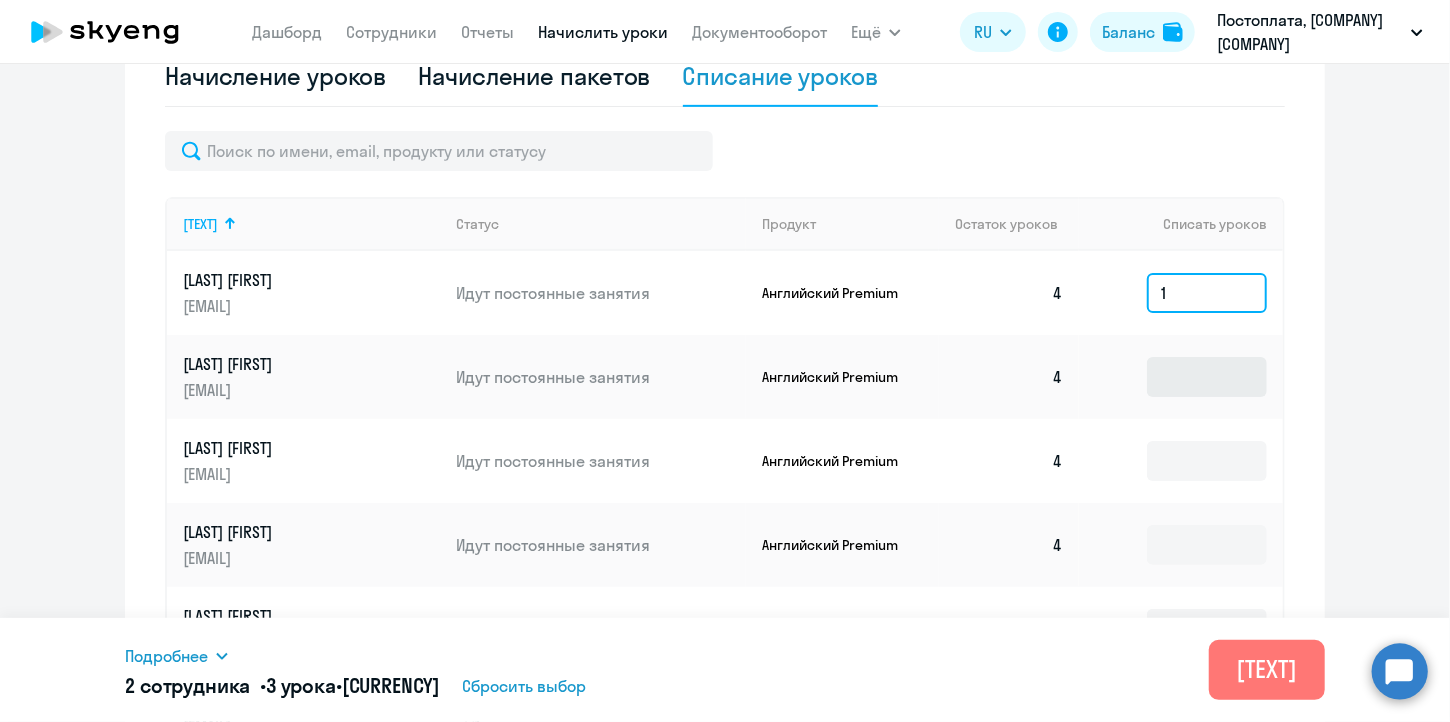type on "1" 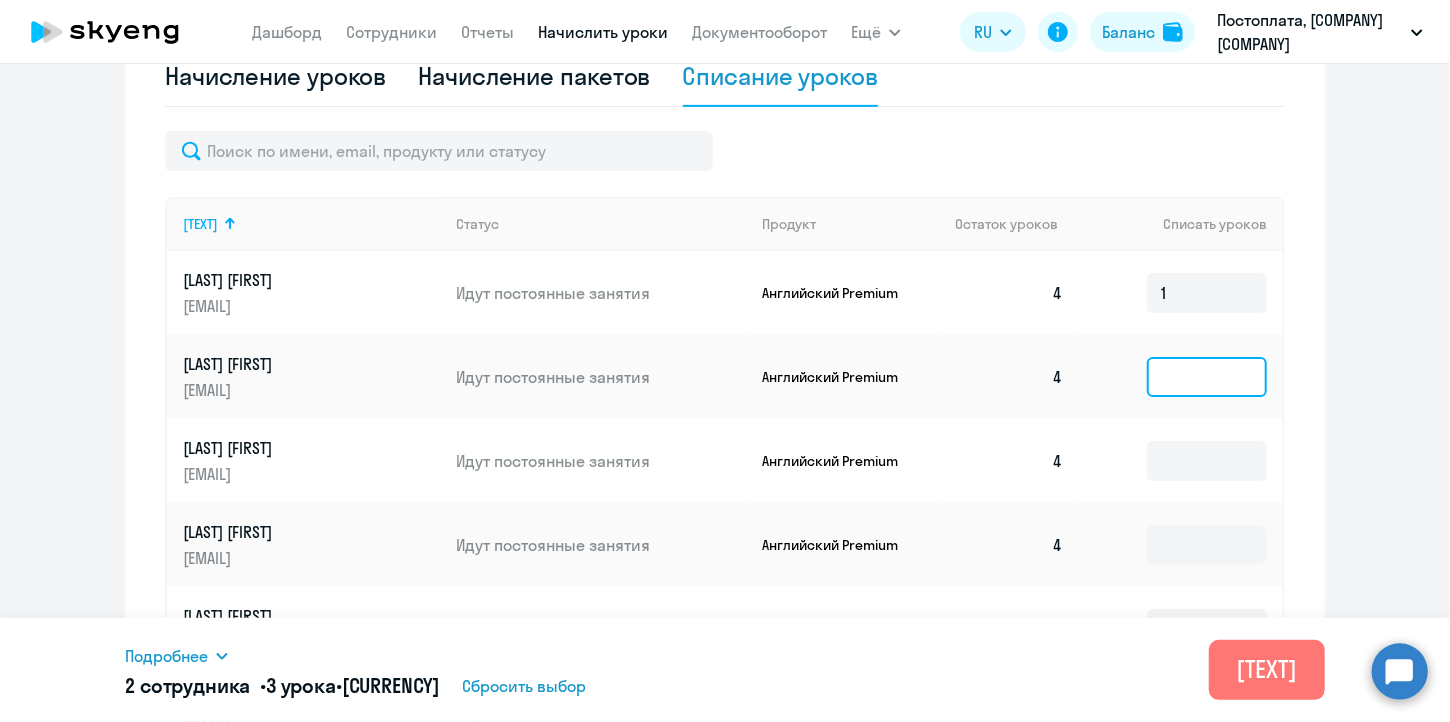 click 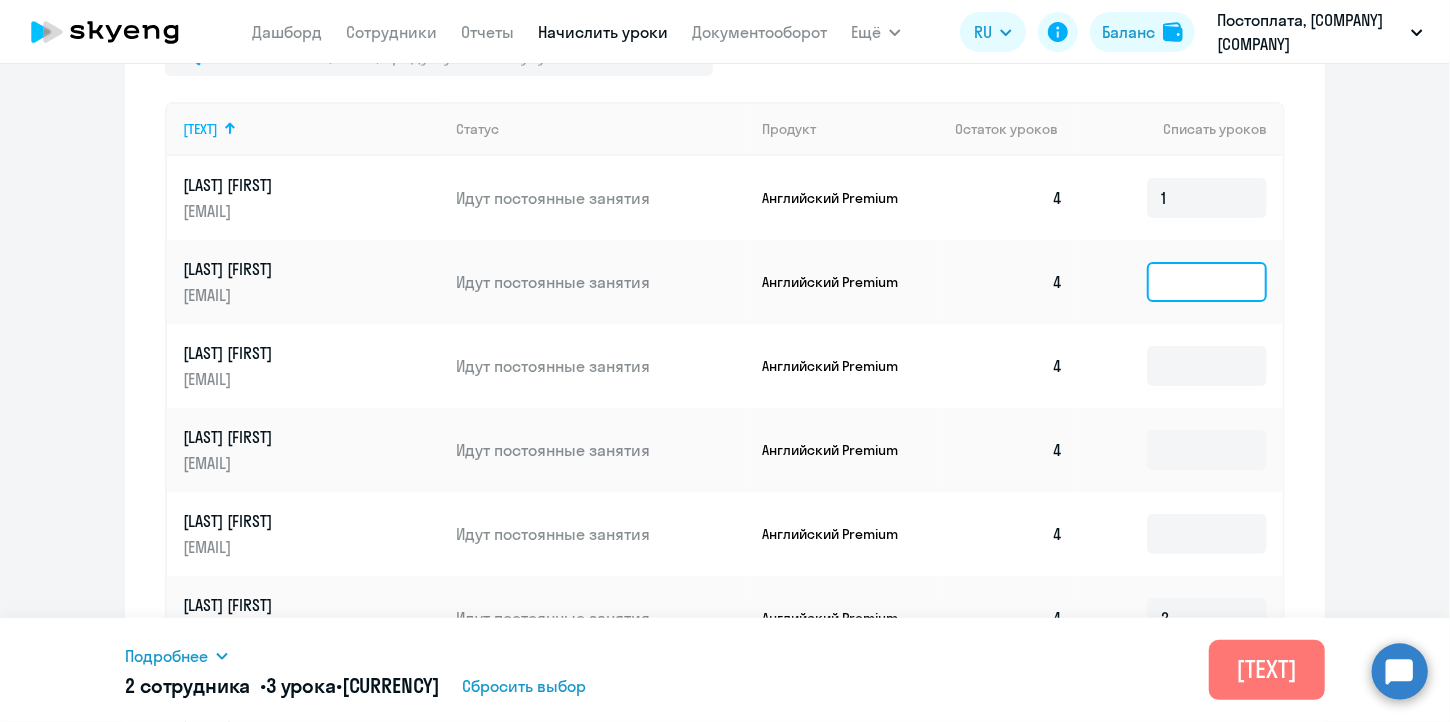 scroll, scrollTop: 779, scrollLeft: 0, axis: vertical 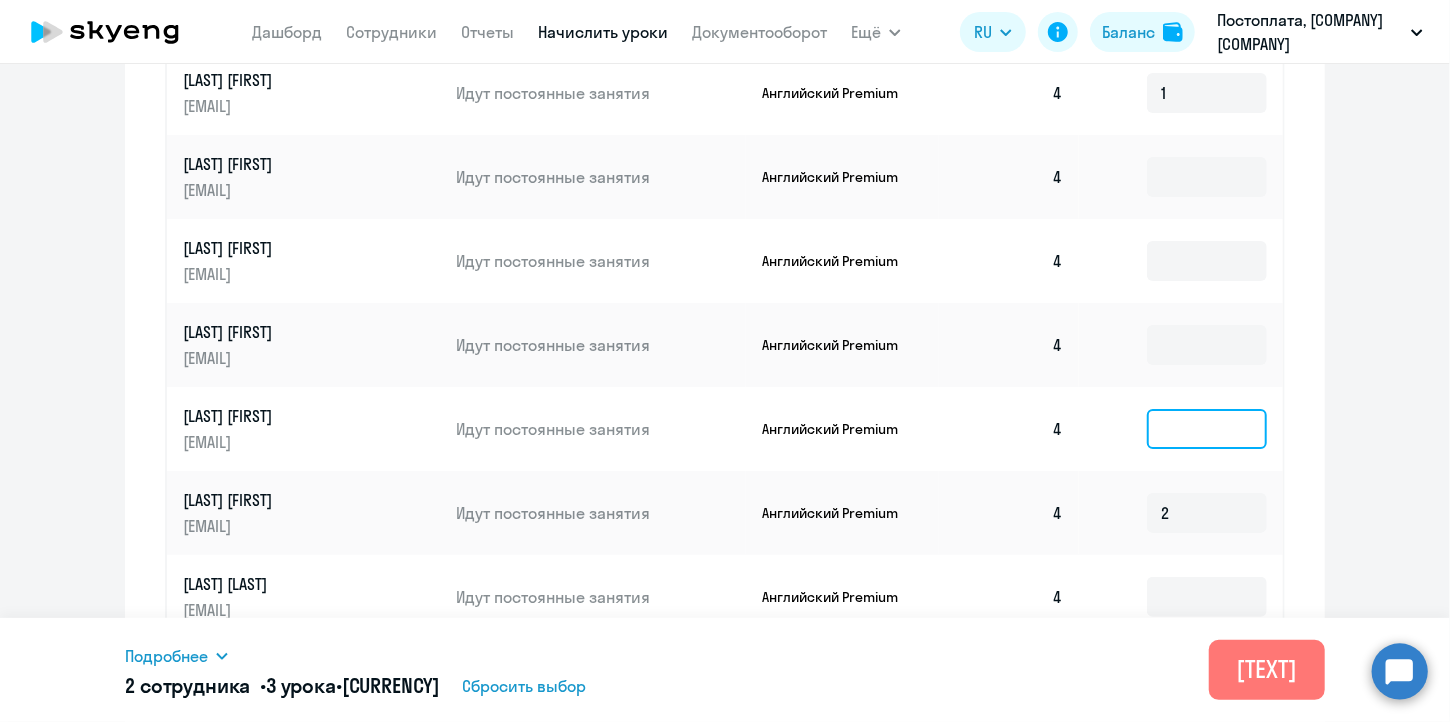 click 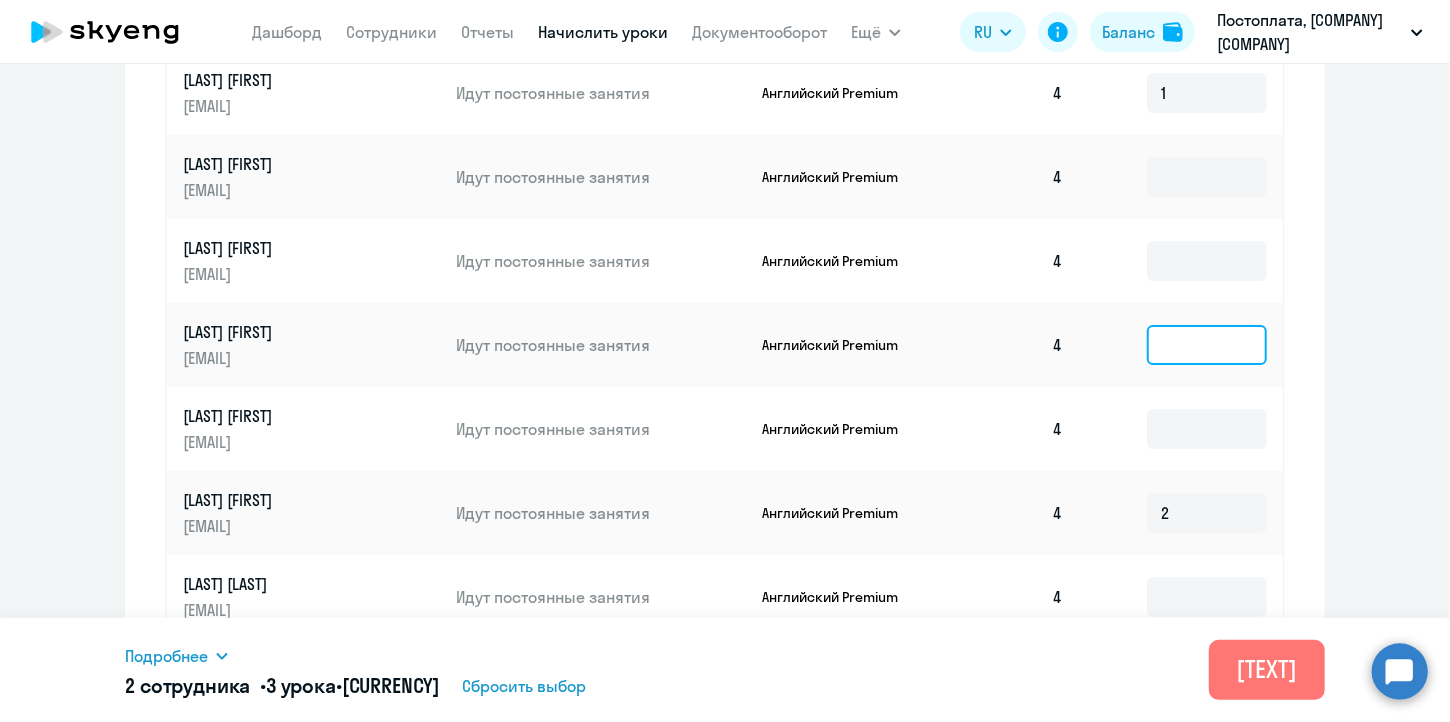 click 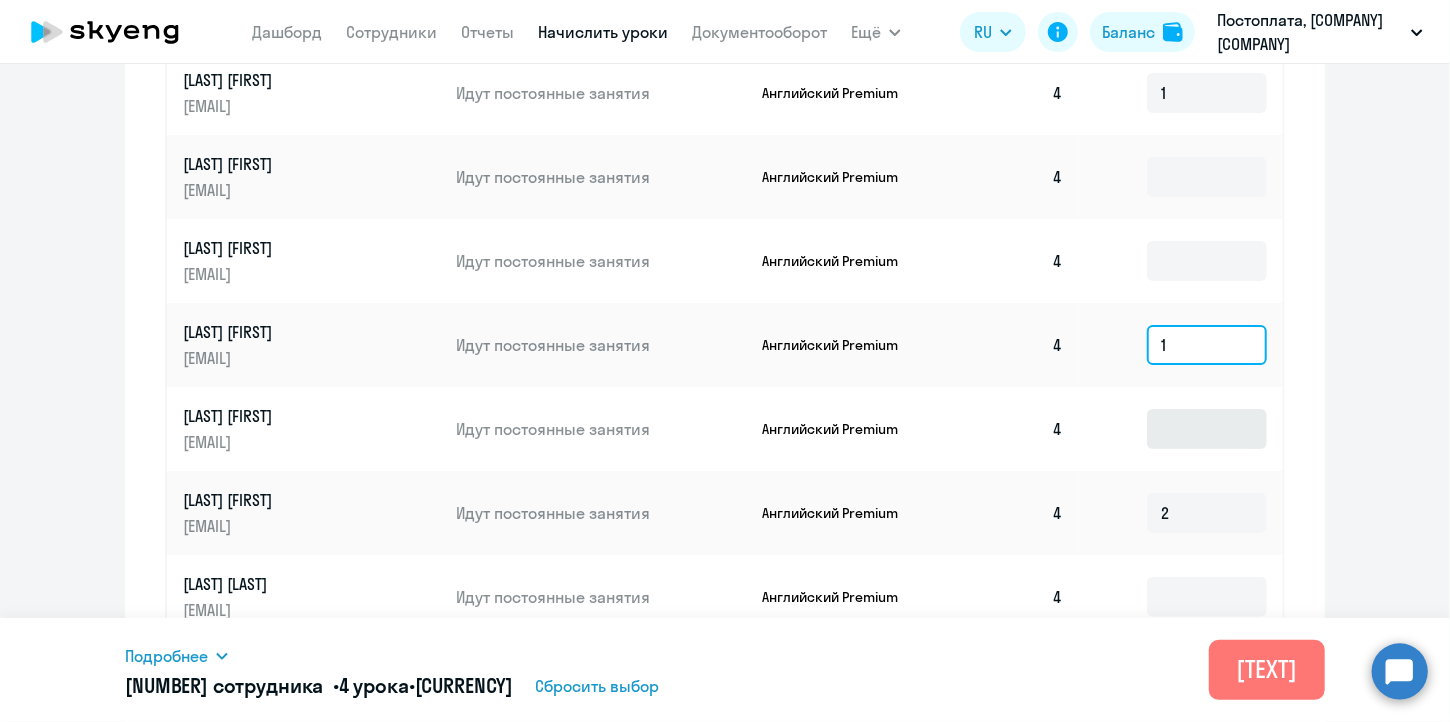 type on "1" 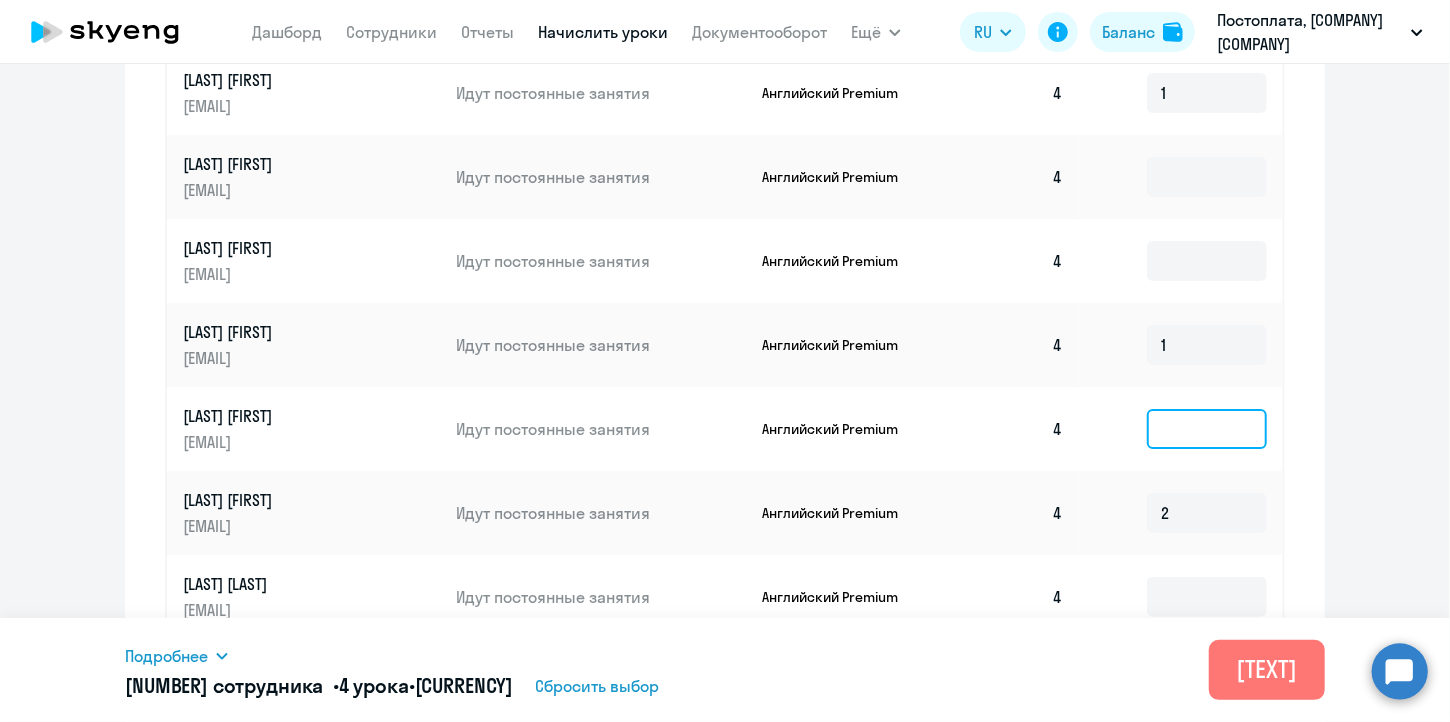 click 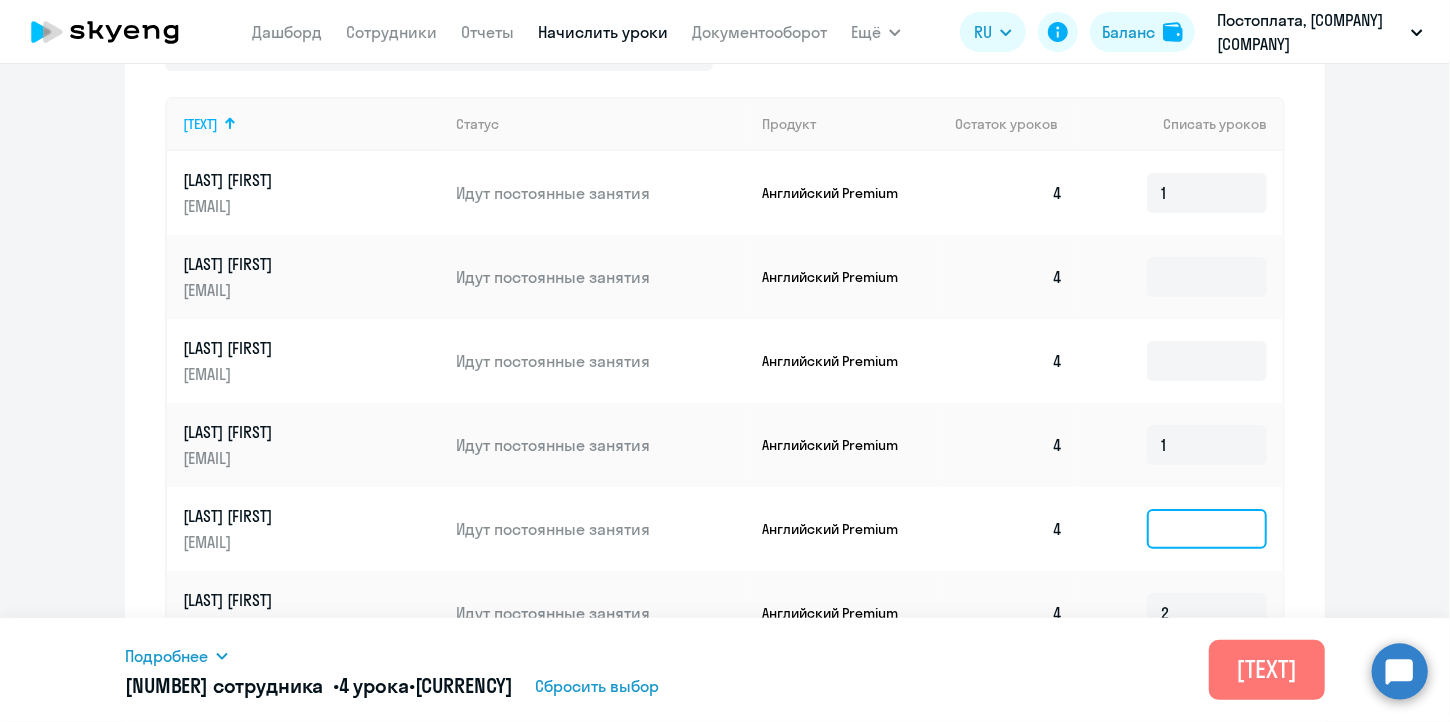 scroll, scrollTop: 879, scrollLeft: 0, axis: vertical 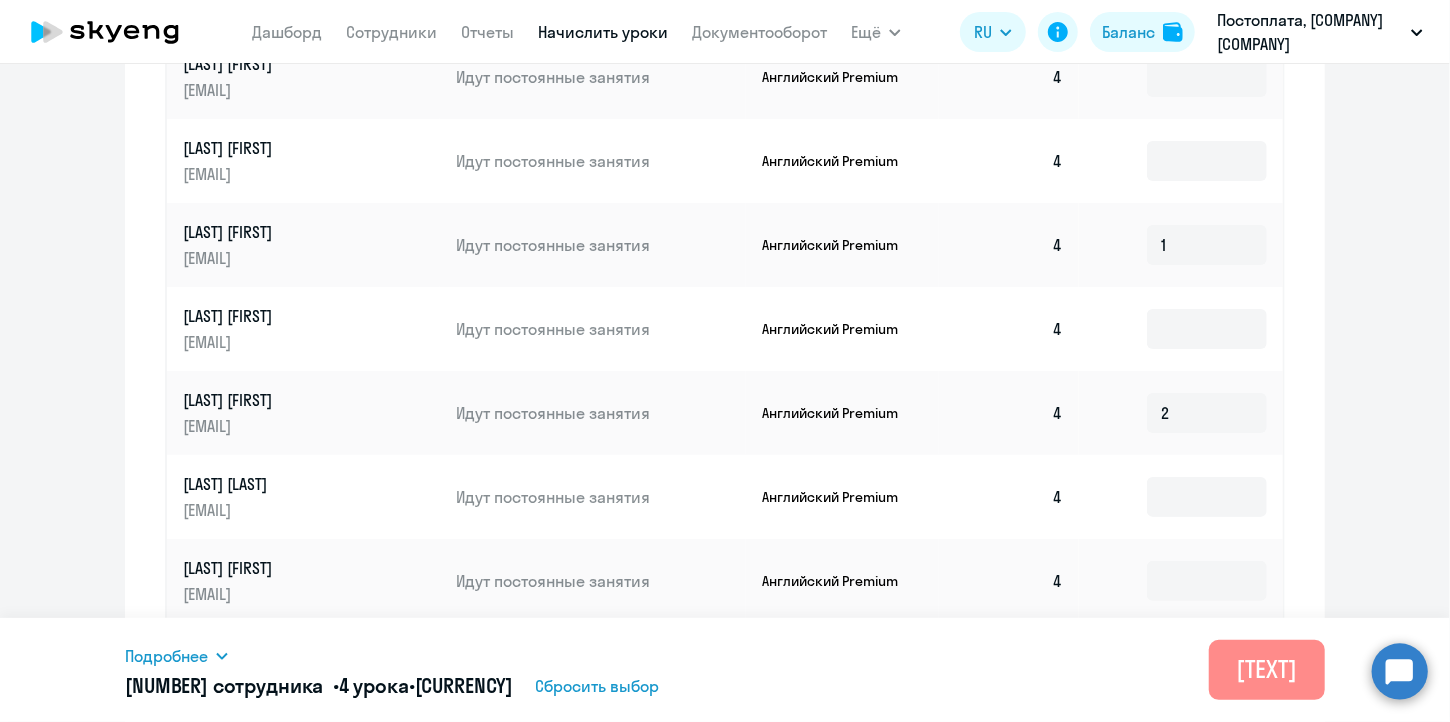 click on "[TEXT]" at bounding box center [1267, 669] 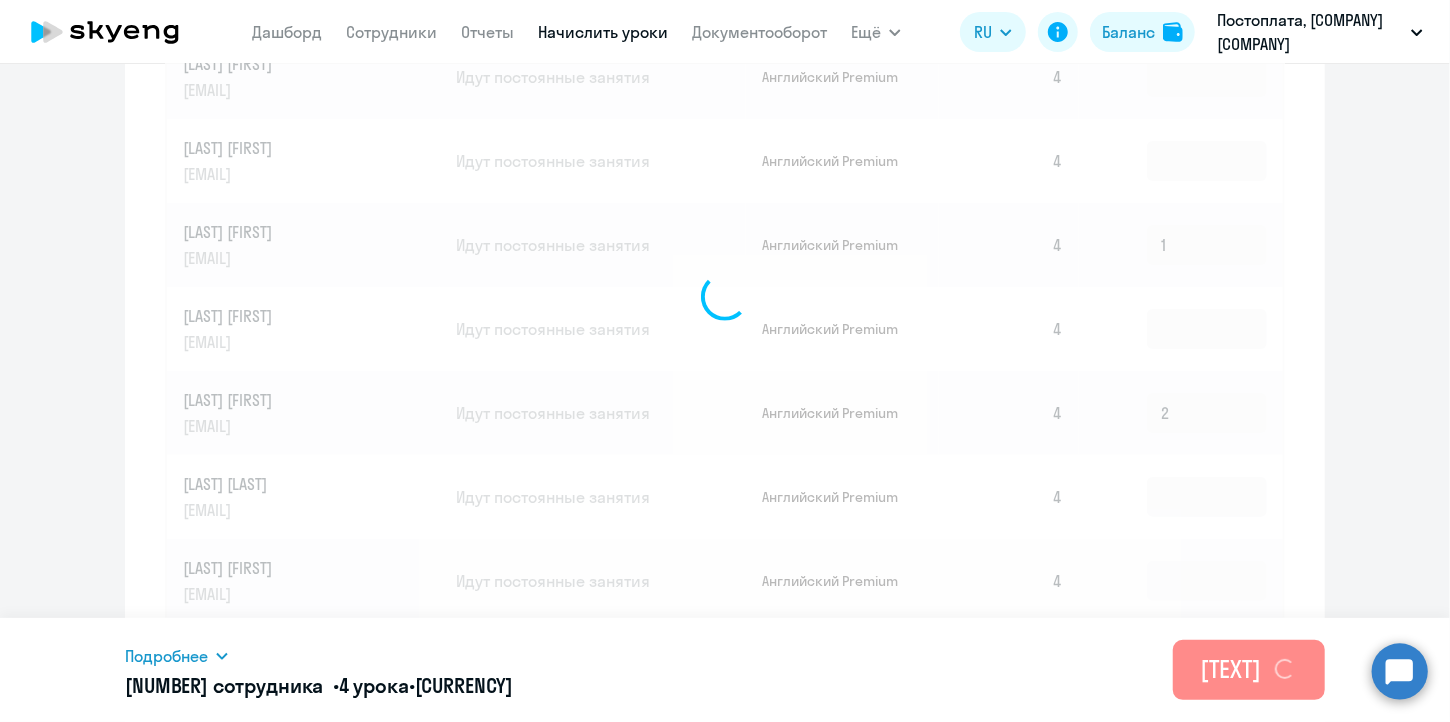 type 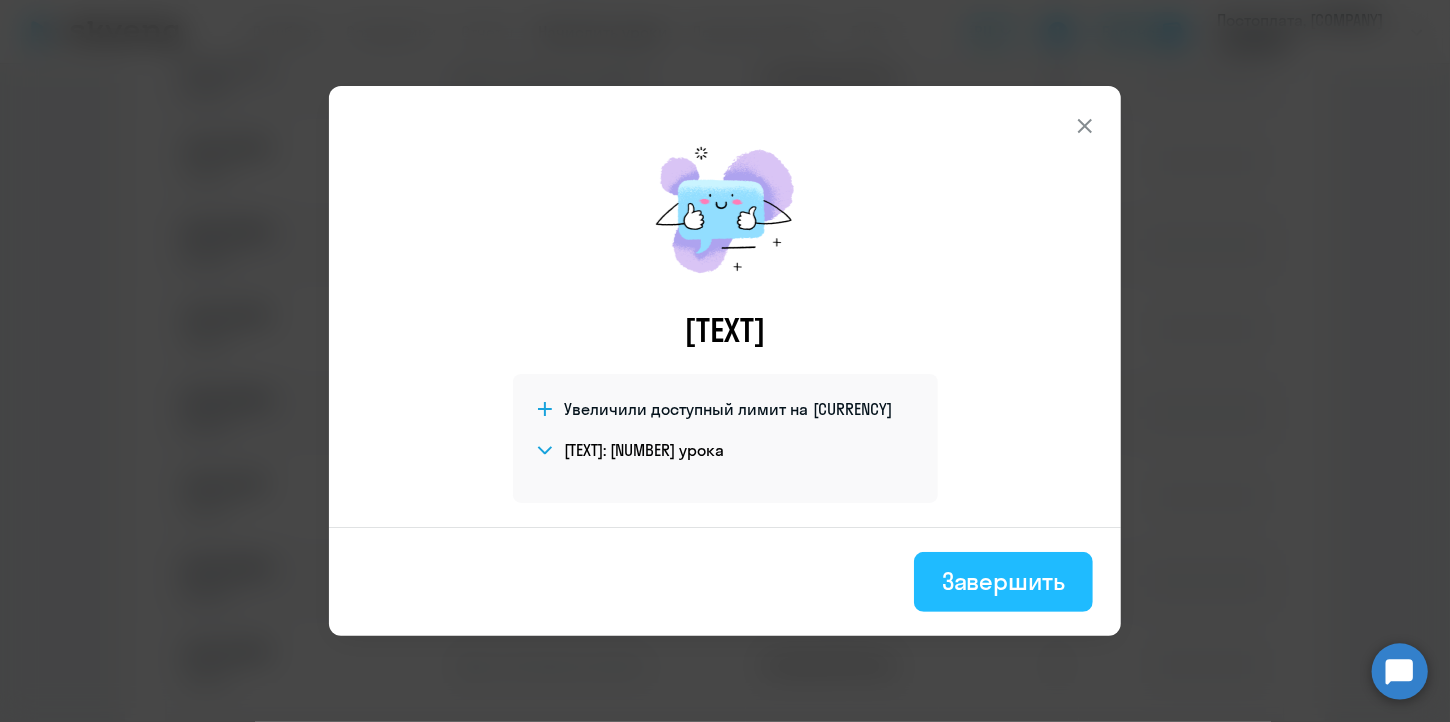 click on "Завершить" at bounding box center [1003, 581] 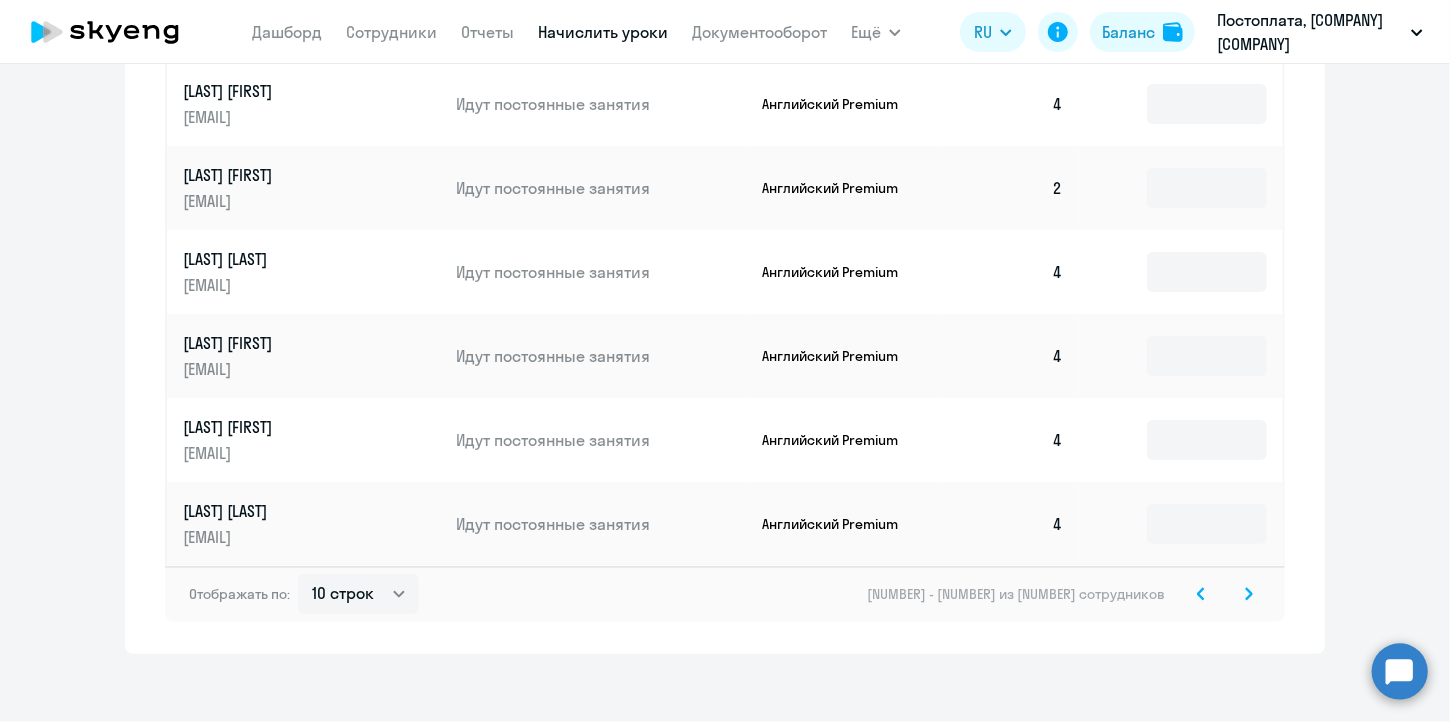 scroll, scrollTop: 1115, scrollLeft: 0, axis: vertical 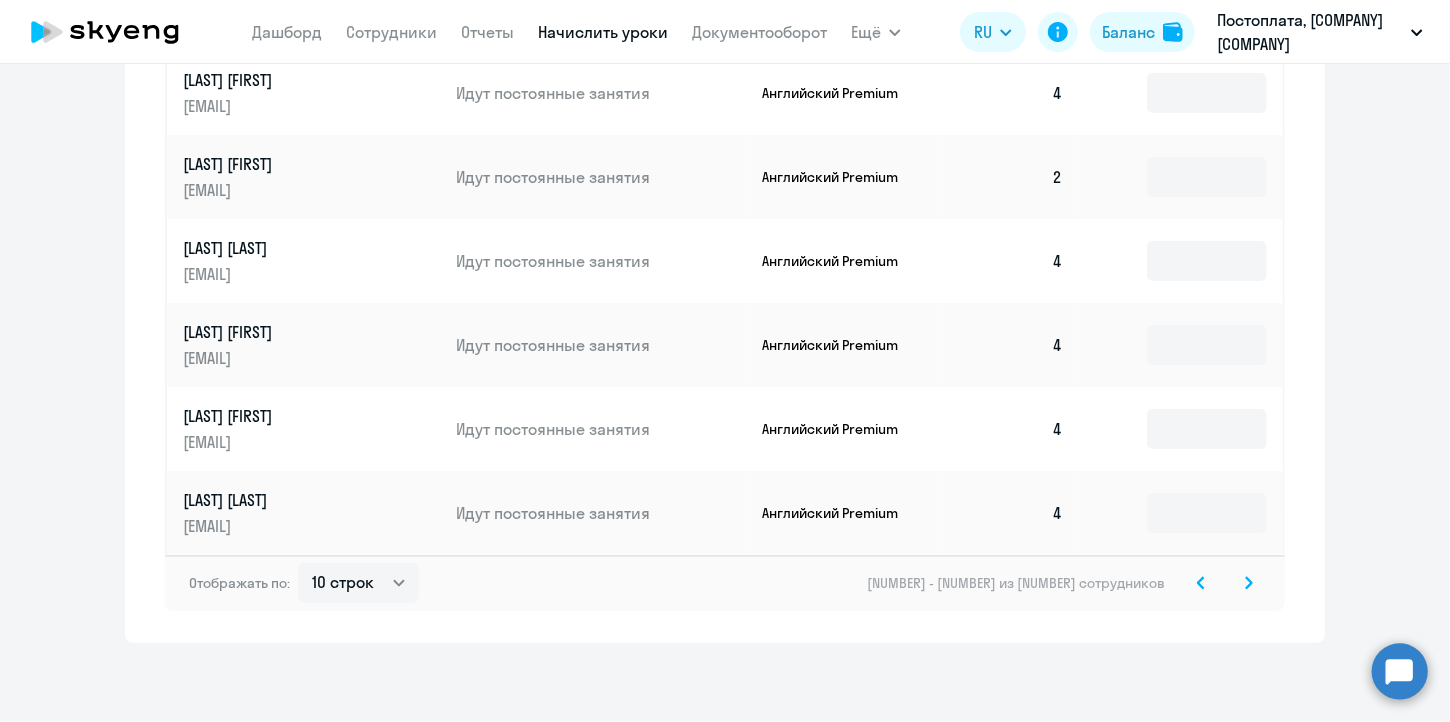 click 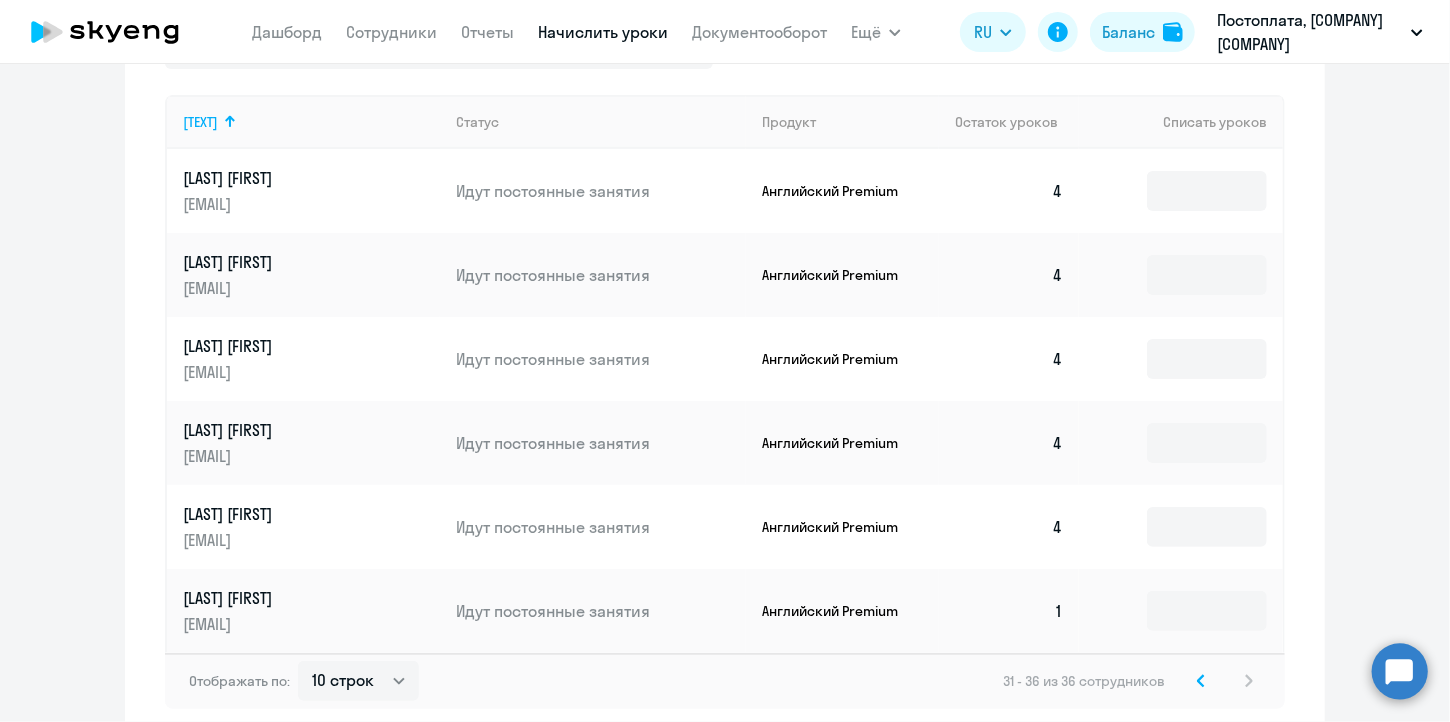 scroll, scrollTop: 779, scrollLeft: 0, axis: vertical 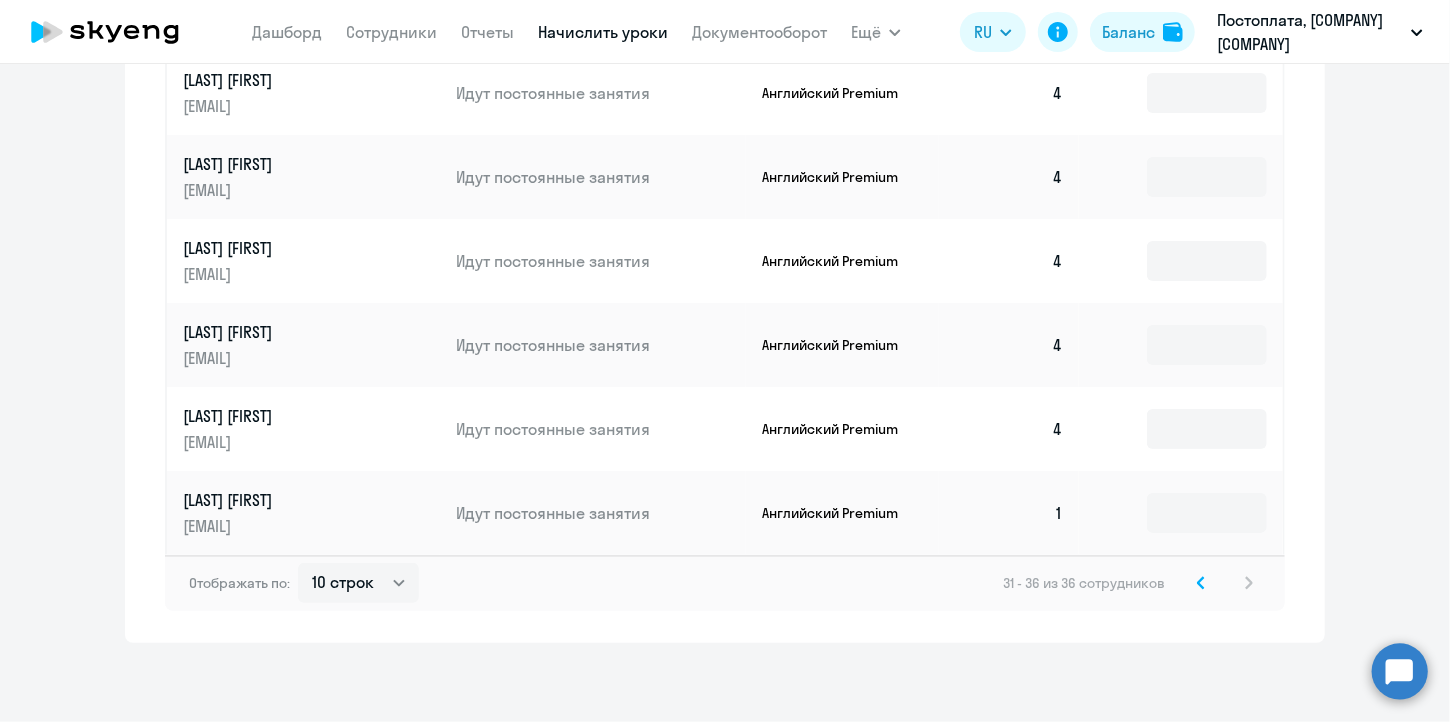 click 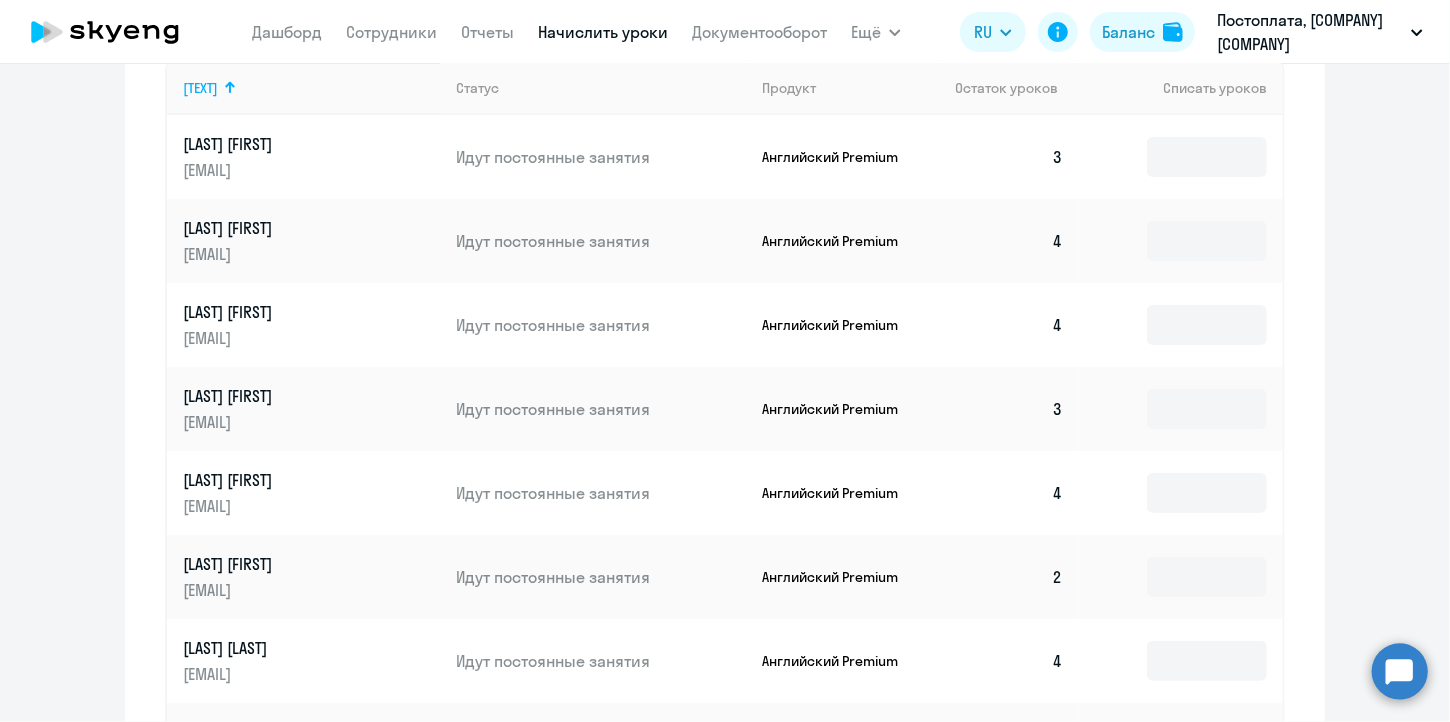 scroll, scrollTop: 1115, scrollLeft: 0, axis: vertical 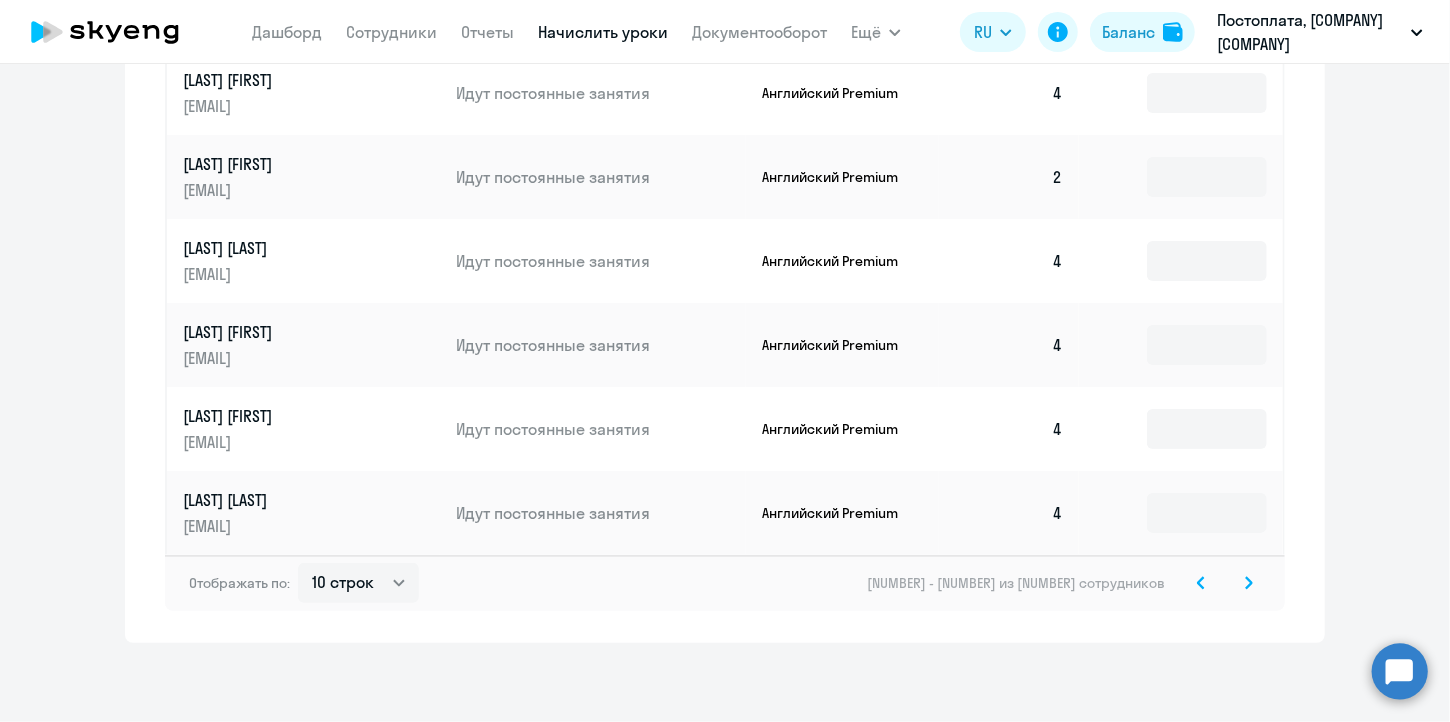 click 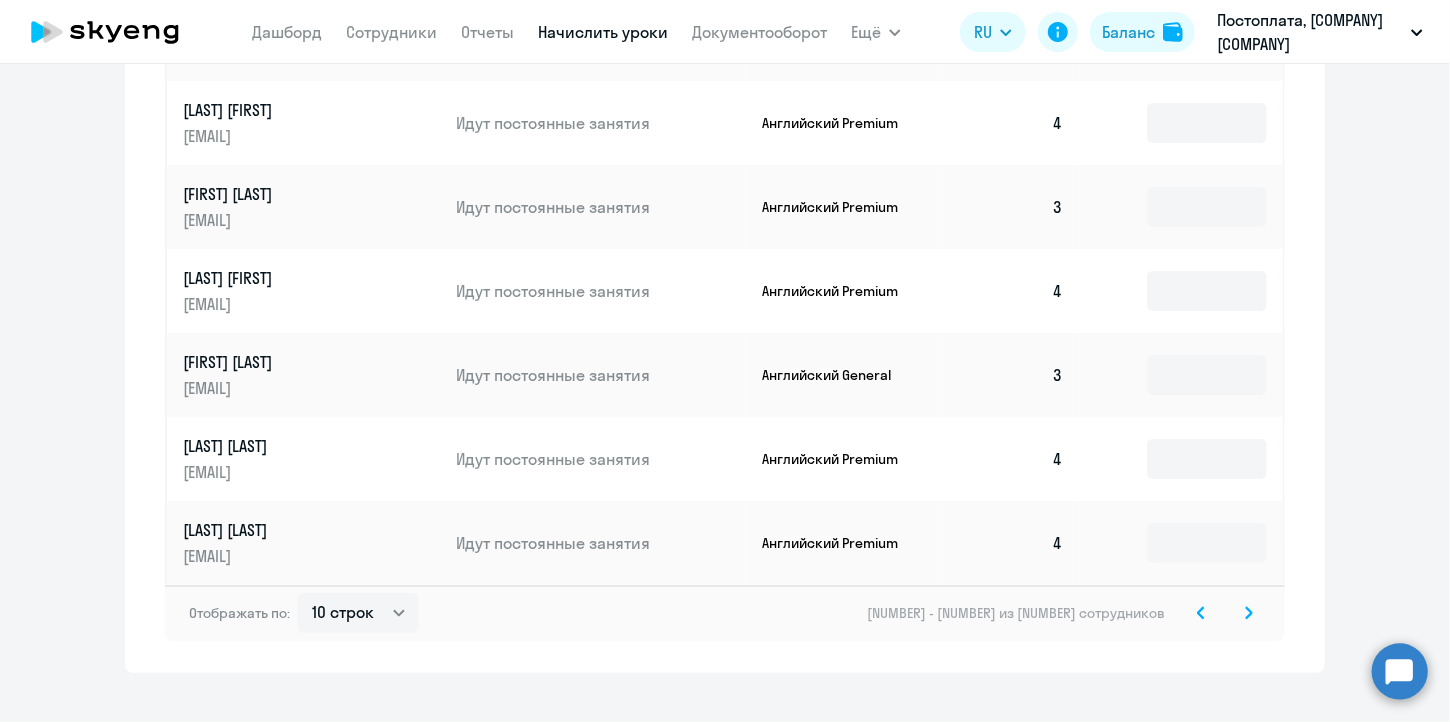 scroll, scrollTop: 1115, scrollLeft: 0, axis: vertical 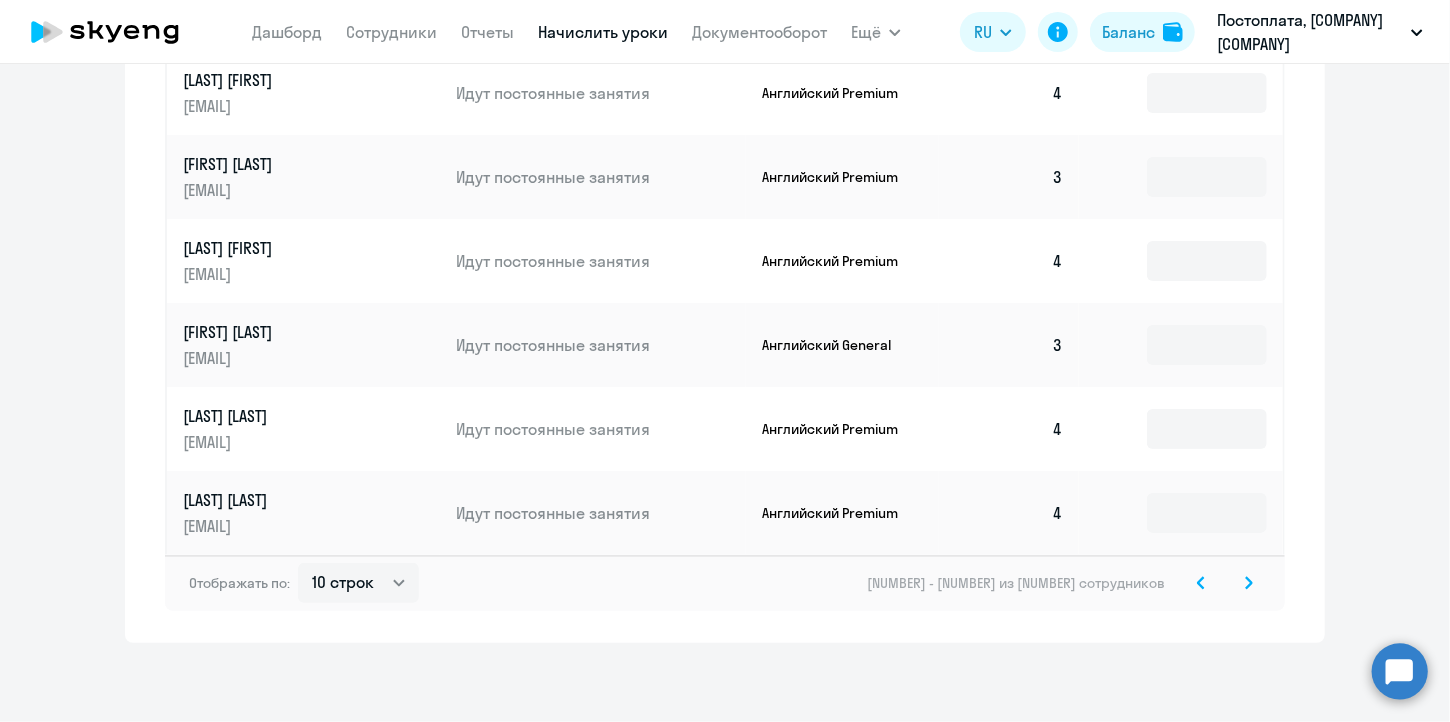 click 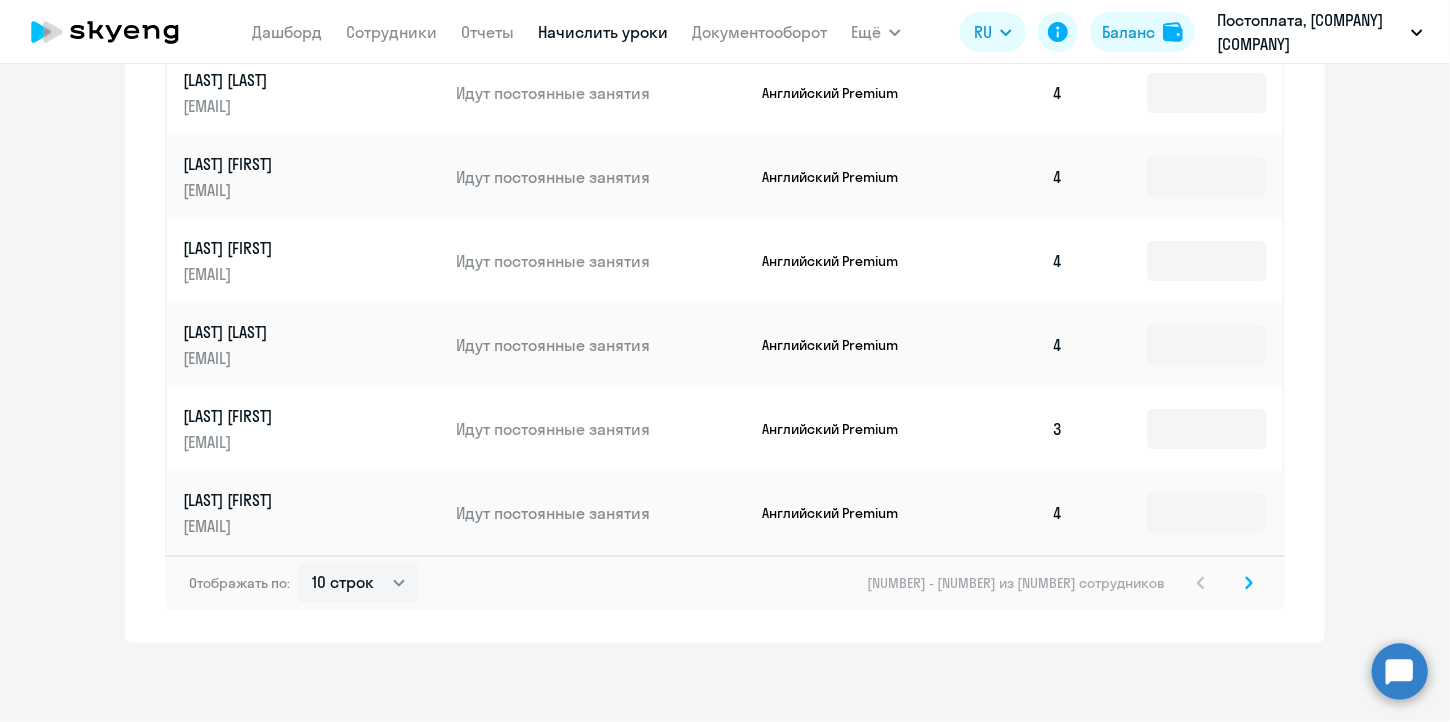 scroll, scrollTop: 815, scrollLeft: 0, axis: vertical 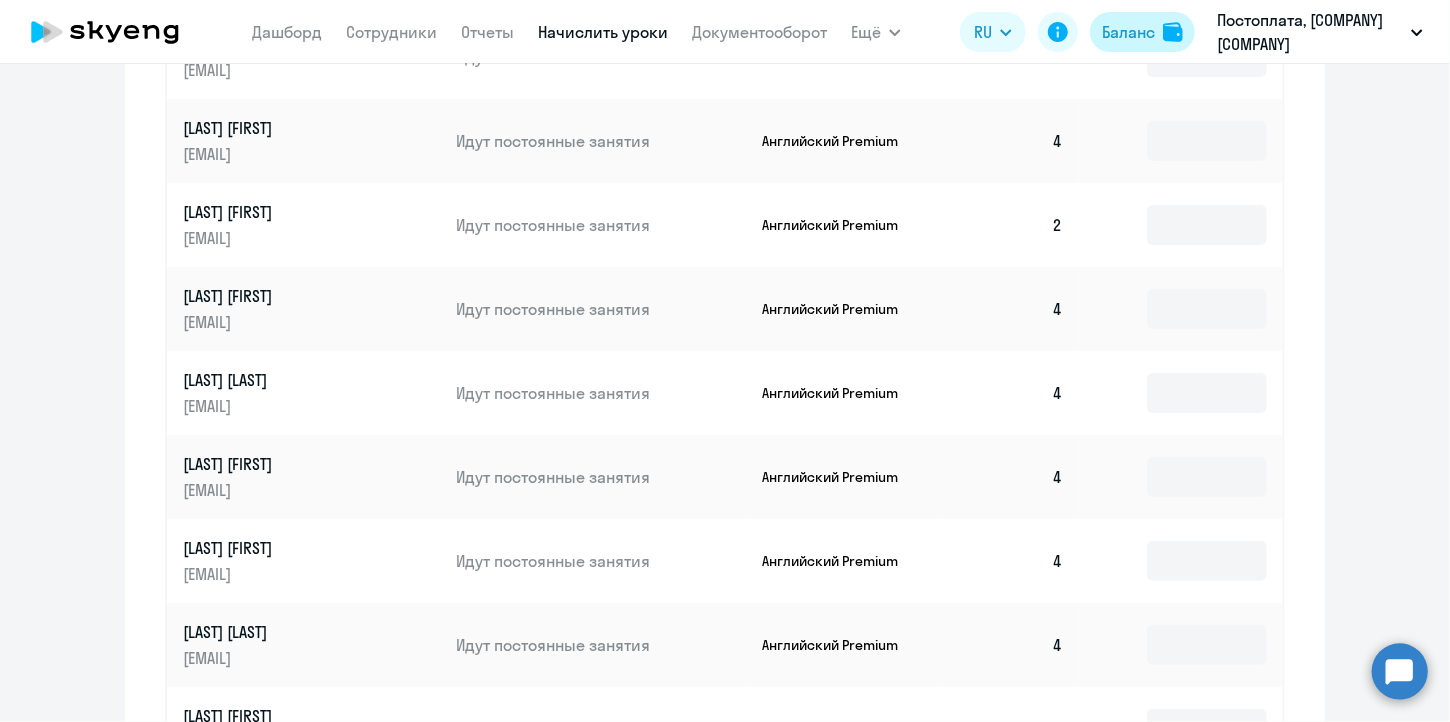 click on "Баланс" 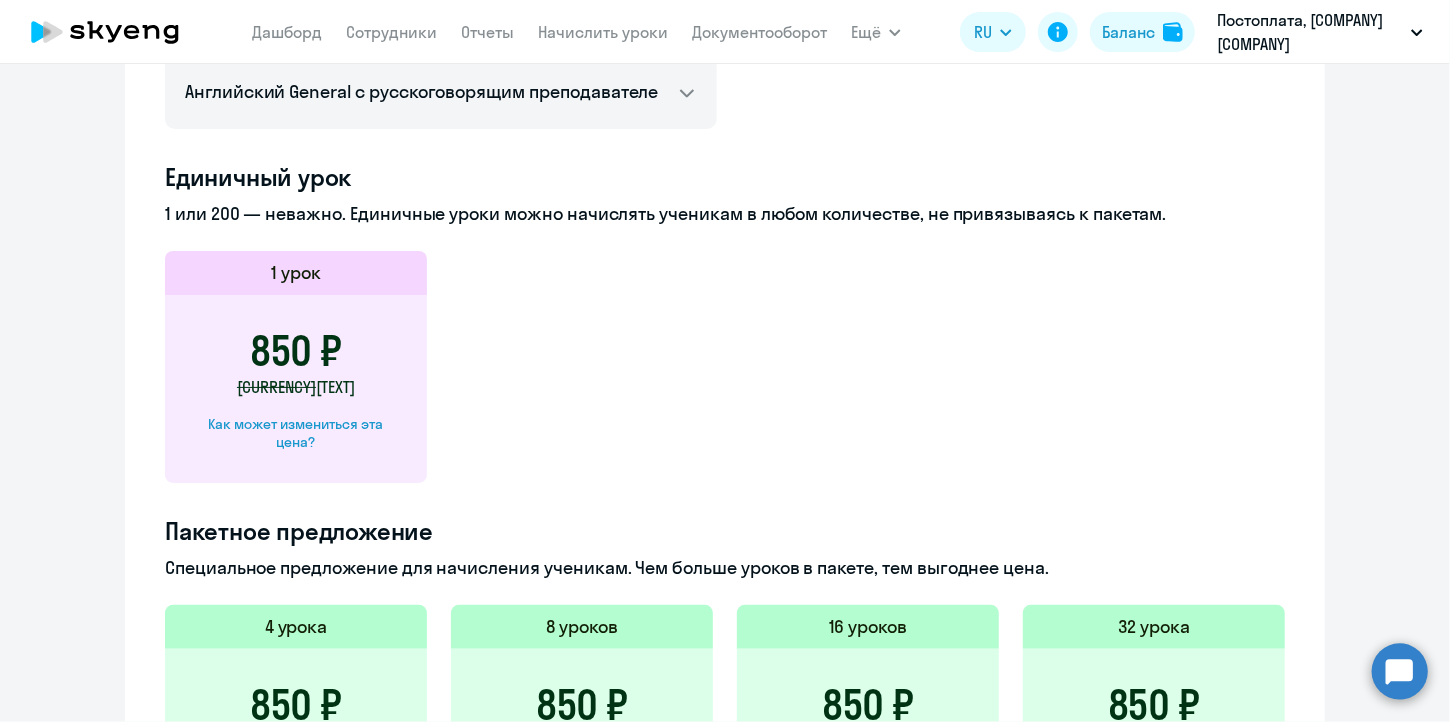 scroll, scrollTop: 415, scrollLeft: 0, axis: vertical 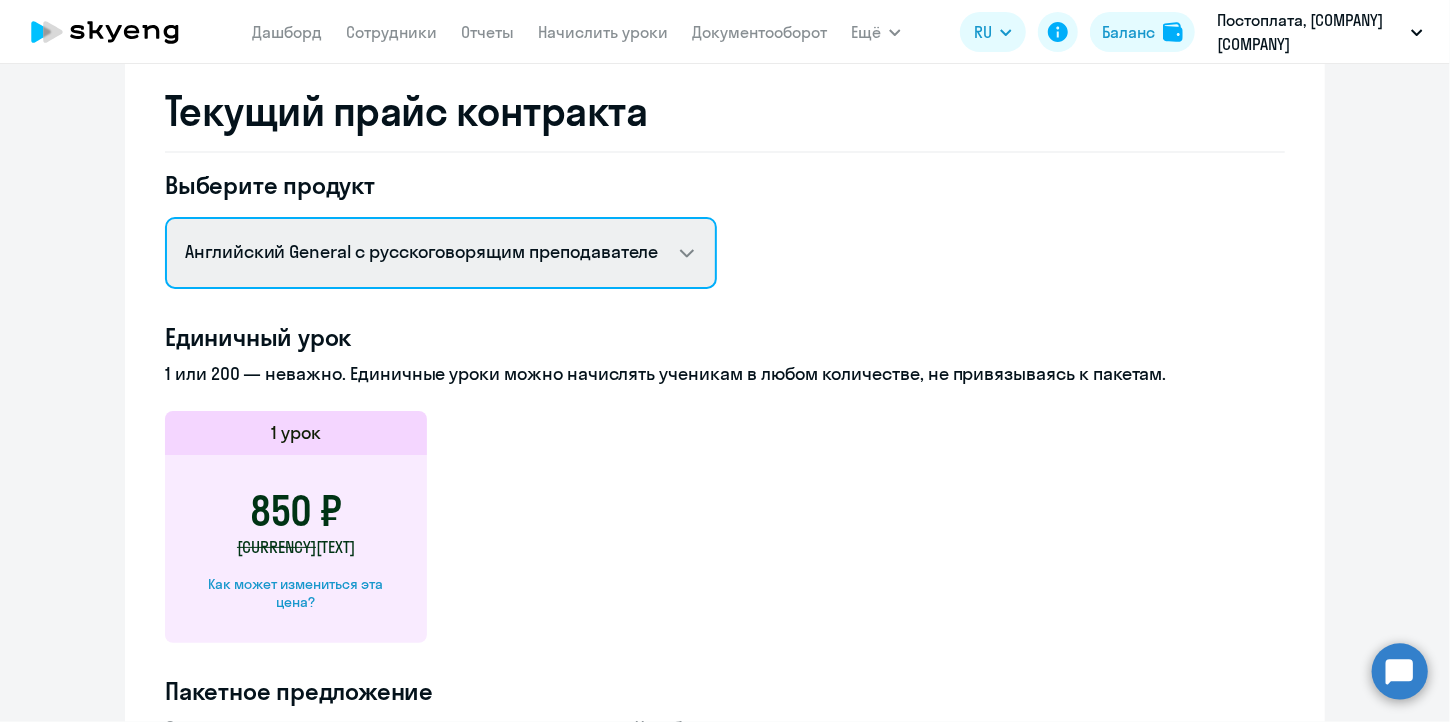 click on "[TEXT] [TEXT] с [TEXT] преподавателем   [TEXT] [TEXT] с [TEXT] преподавателем" 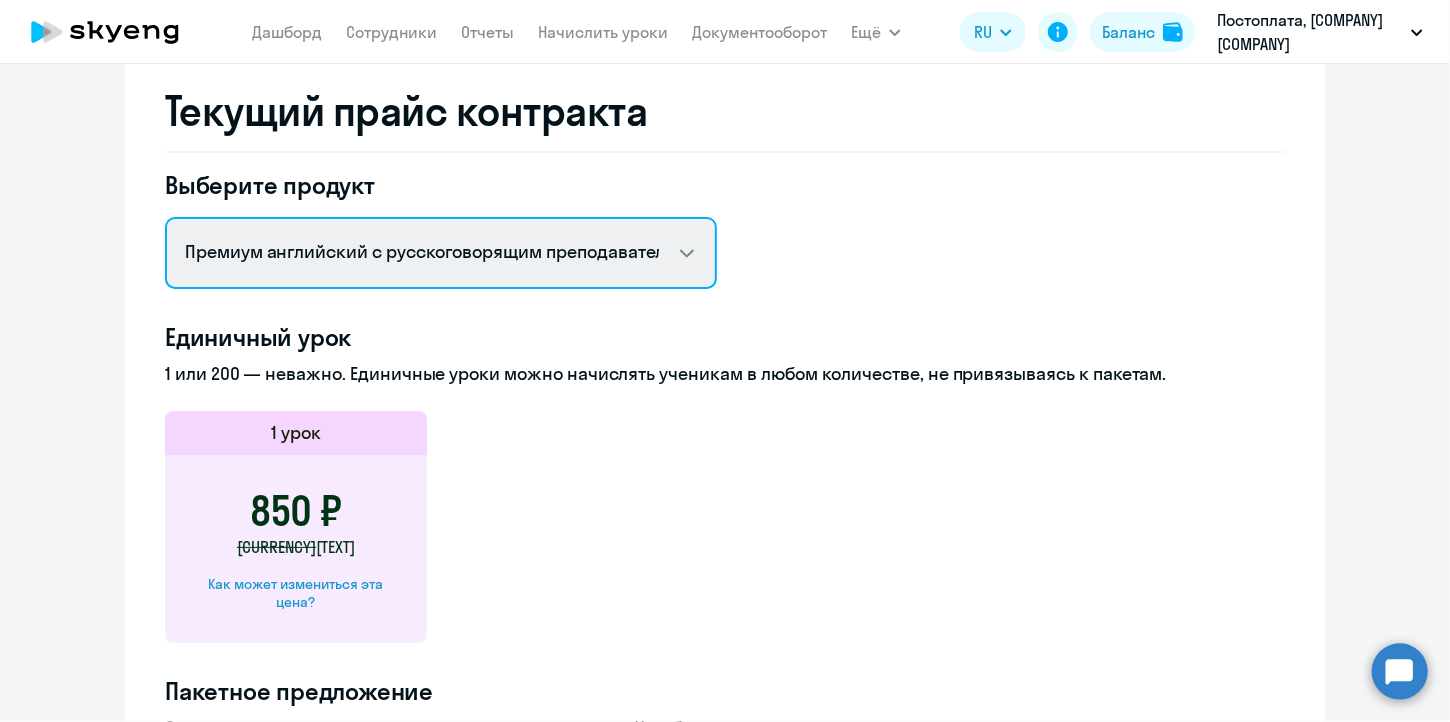 click on "[TEXT] [TEXT] с [TEXT] преподавателем   [TEXT] [TEXT] с [TEXT] преподавателем" 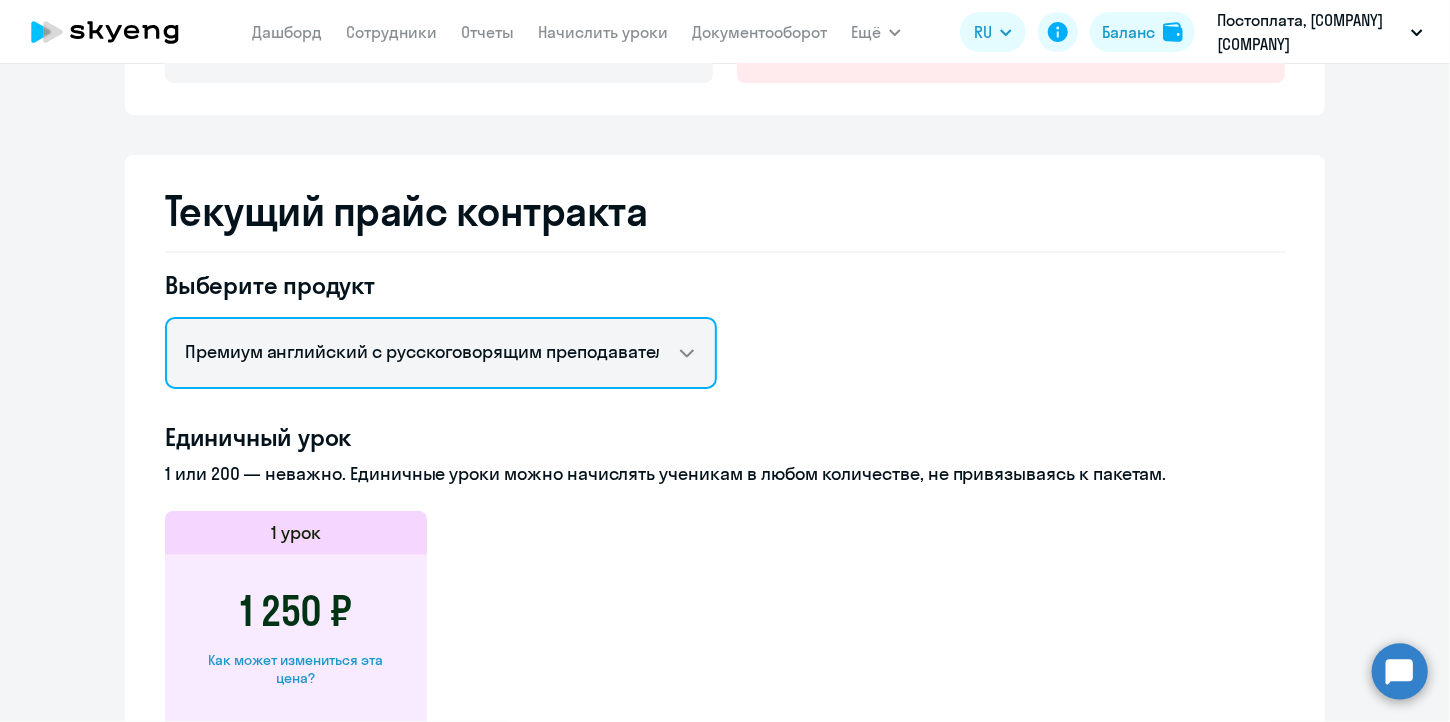 scroll, scrollTop: 0, scrollLeft: 0, axis: both 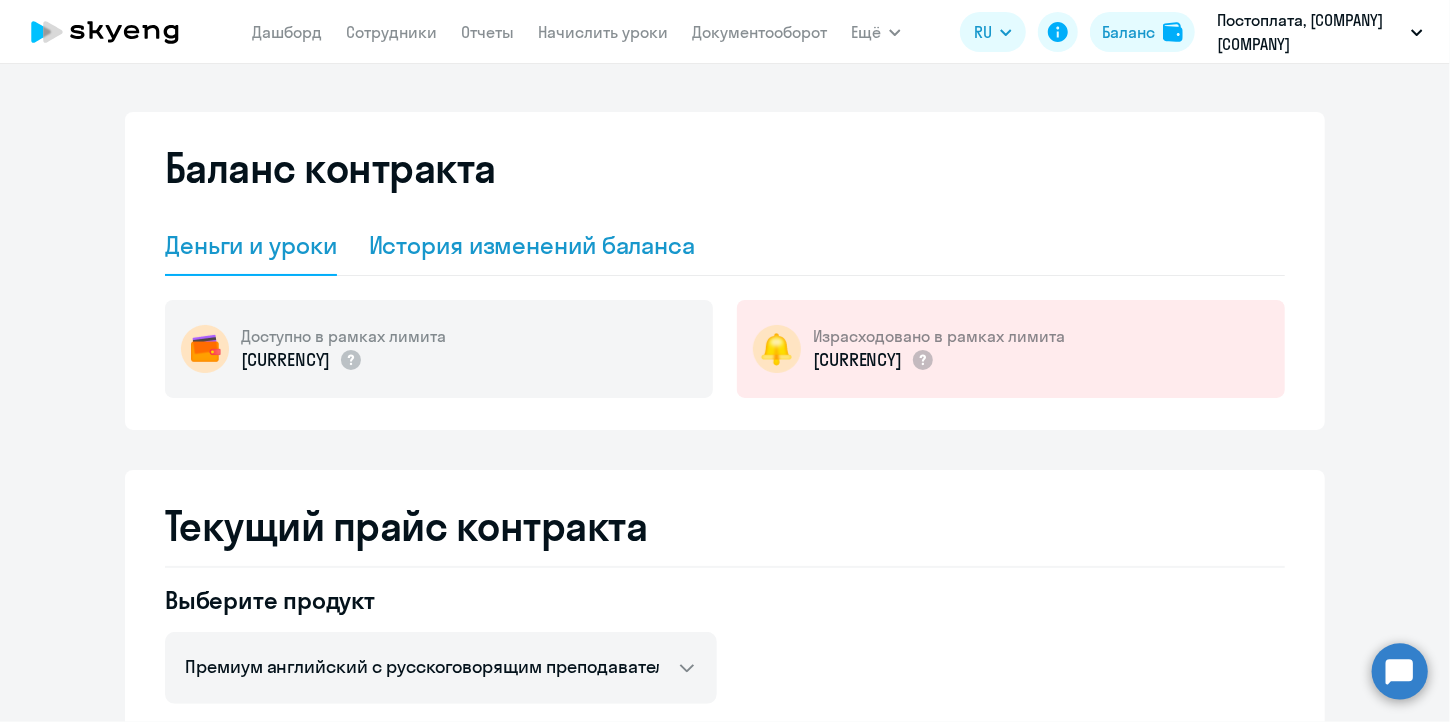 click on "История изменений баланса" 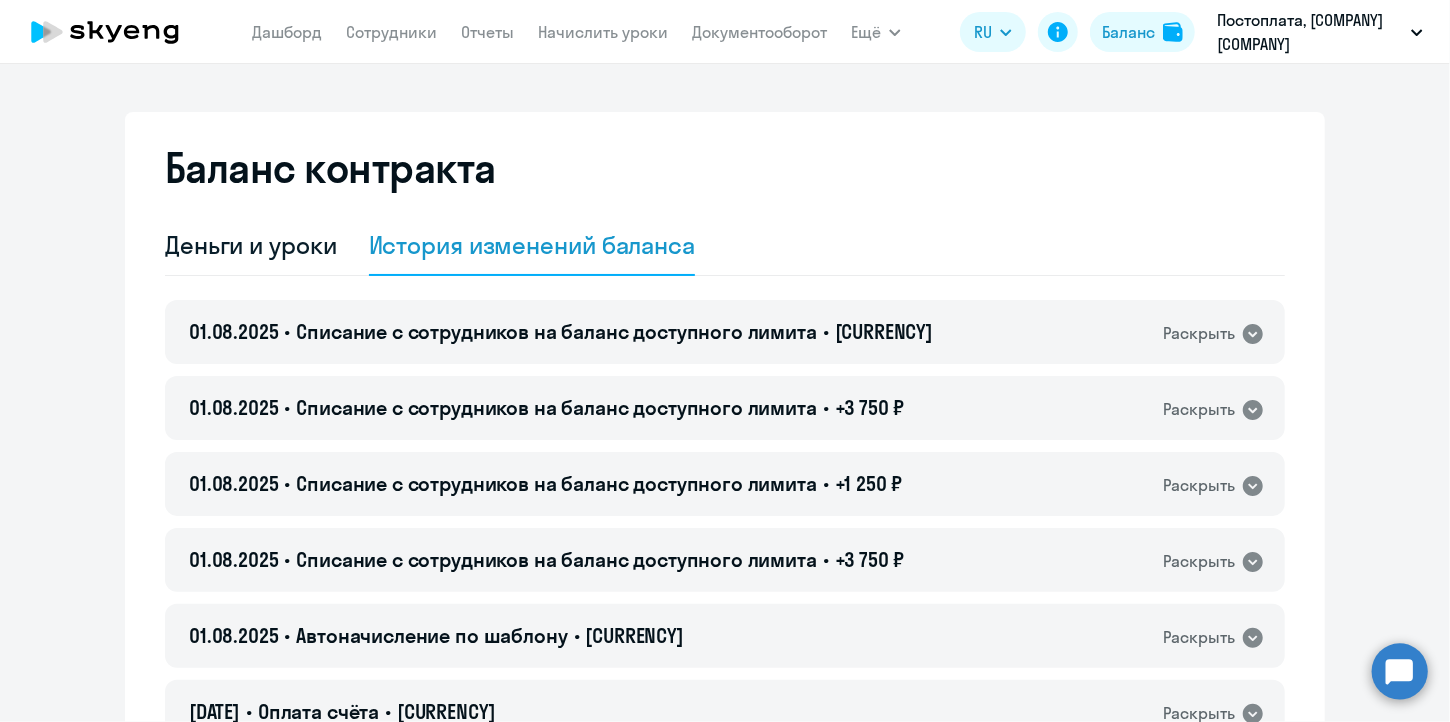 scroll, scrollTop: 99, scrollLeft: 0, axis: vertical 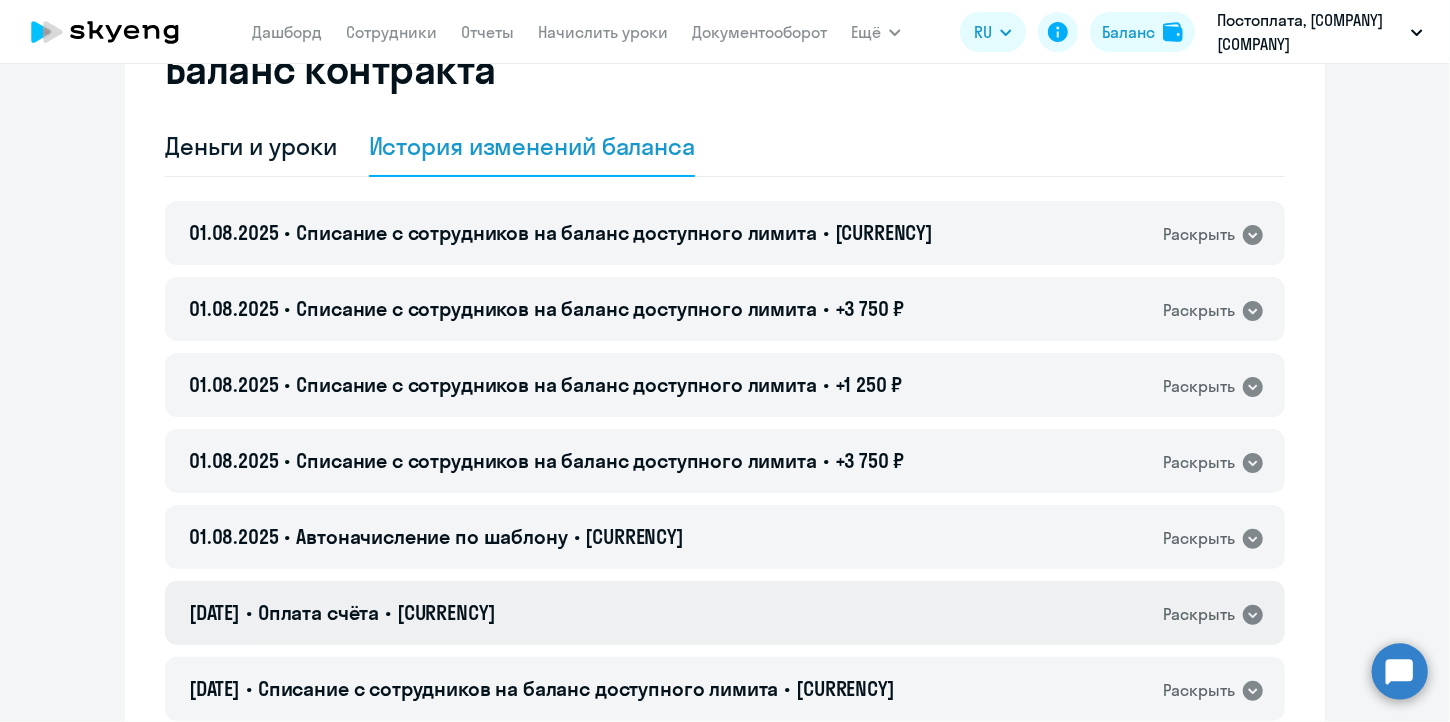 click on "[DATE] • [TEXT] • [CURRENCY]  [TEXT]" 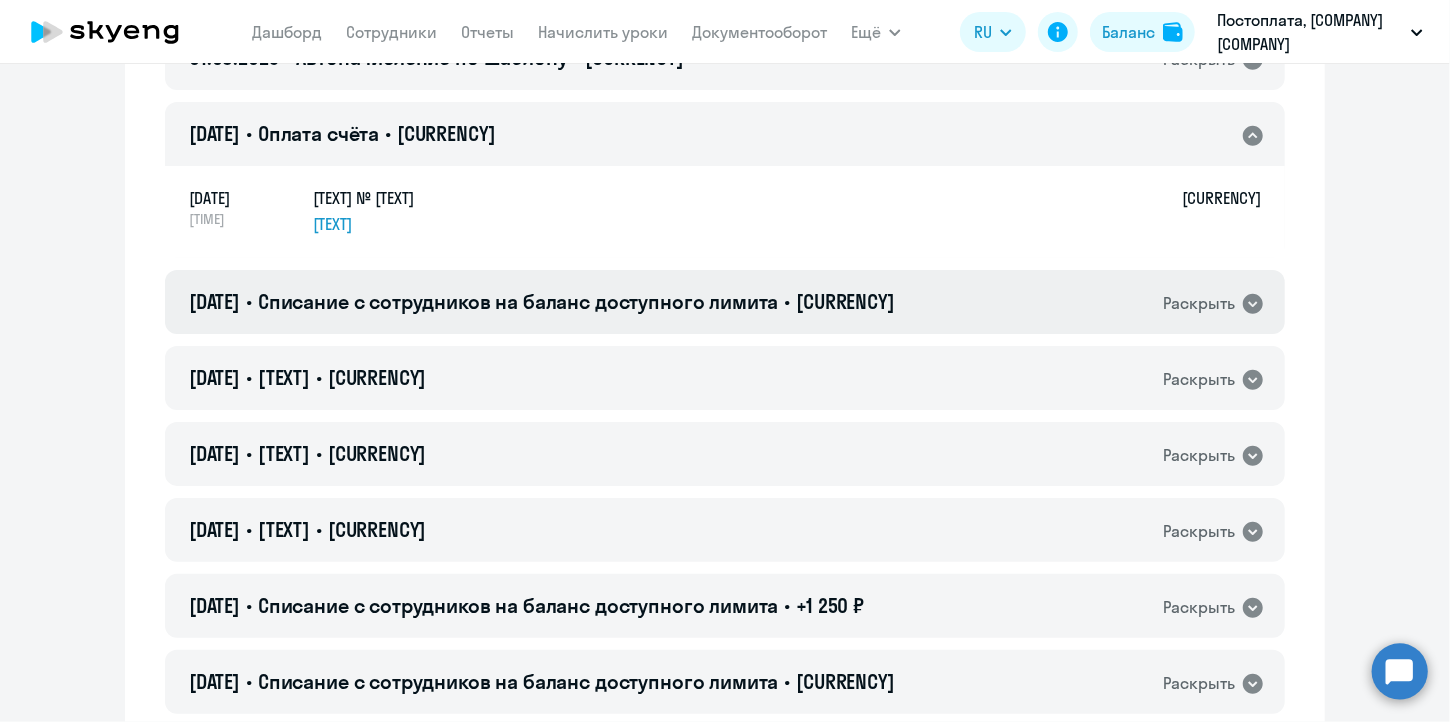 scroll, scrollTop: 599, scrollLeft: 0, axis: vertical 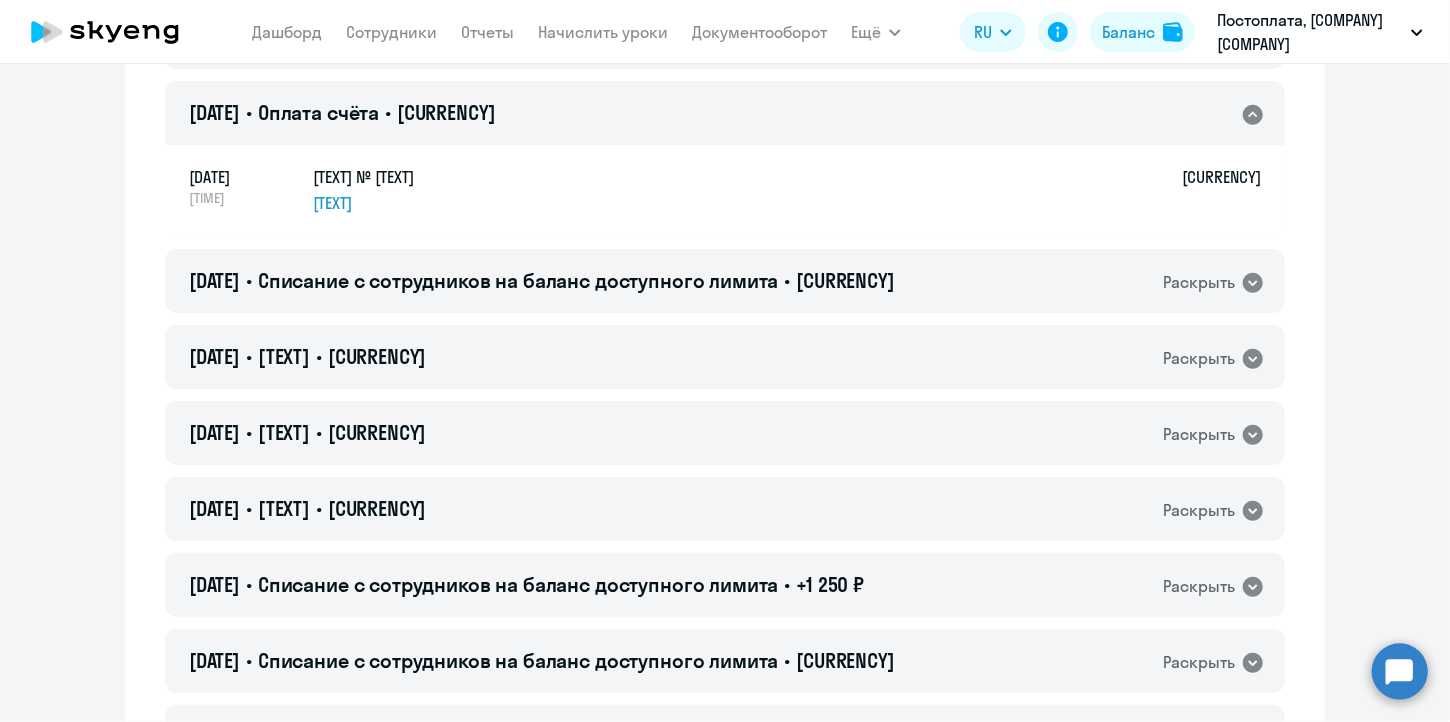 click on "[TEXT] № [TEXT]" 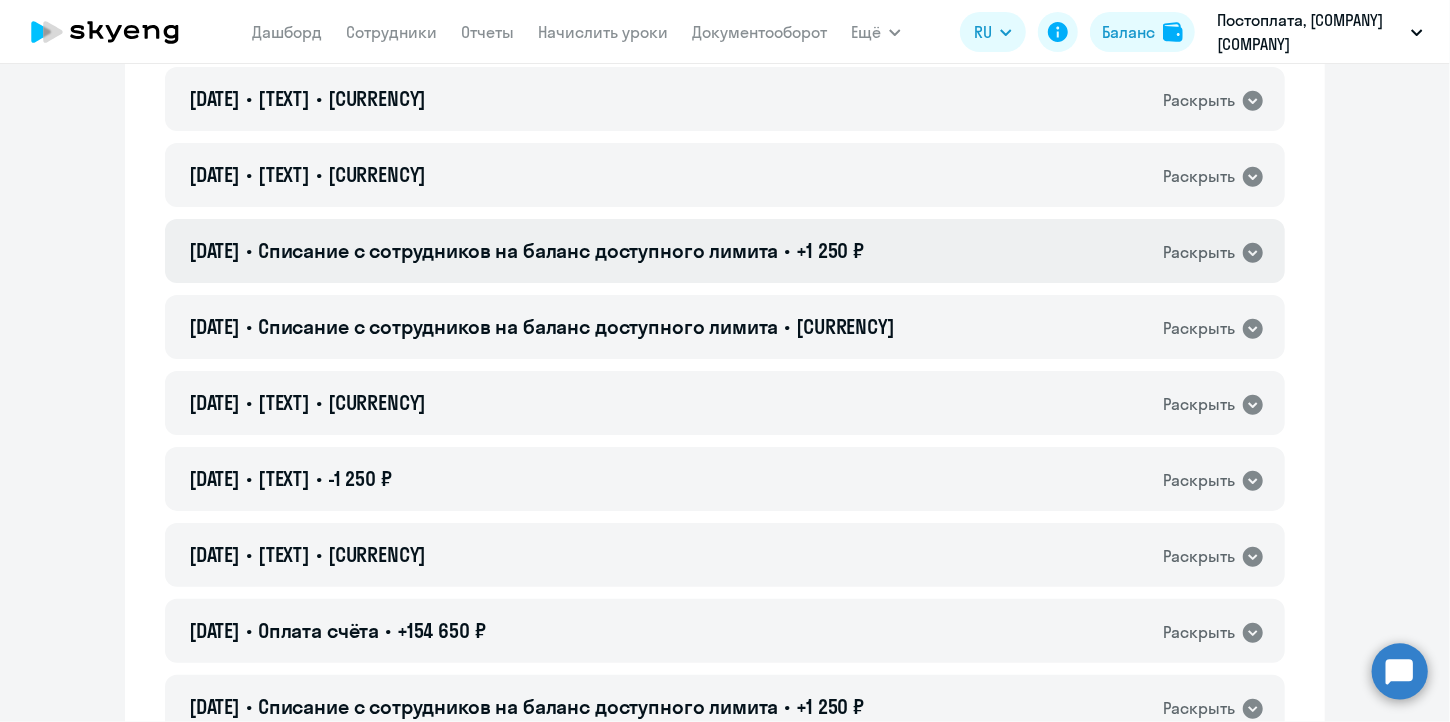 scroll, scrollTop: 1000, scrollLeft: 0, axis: vertical 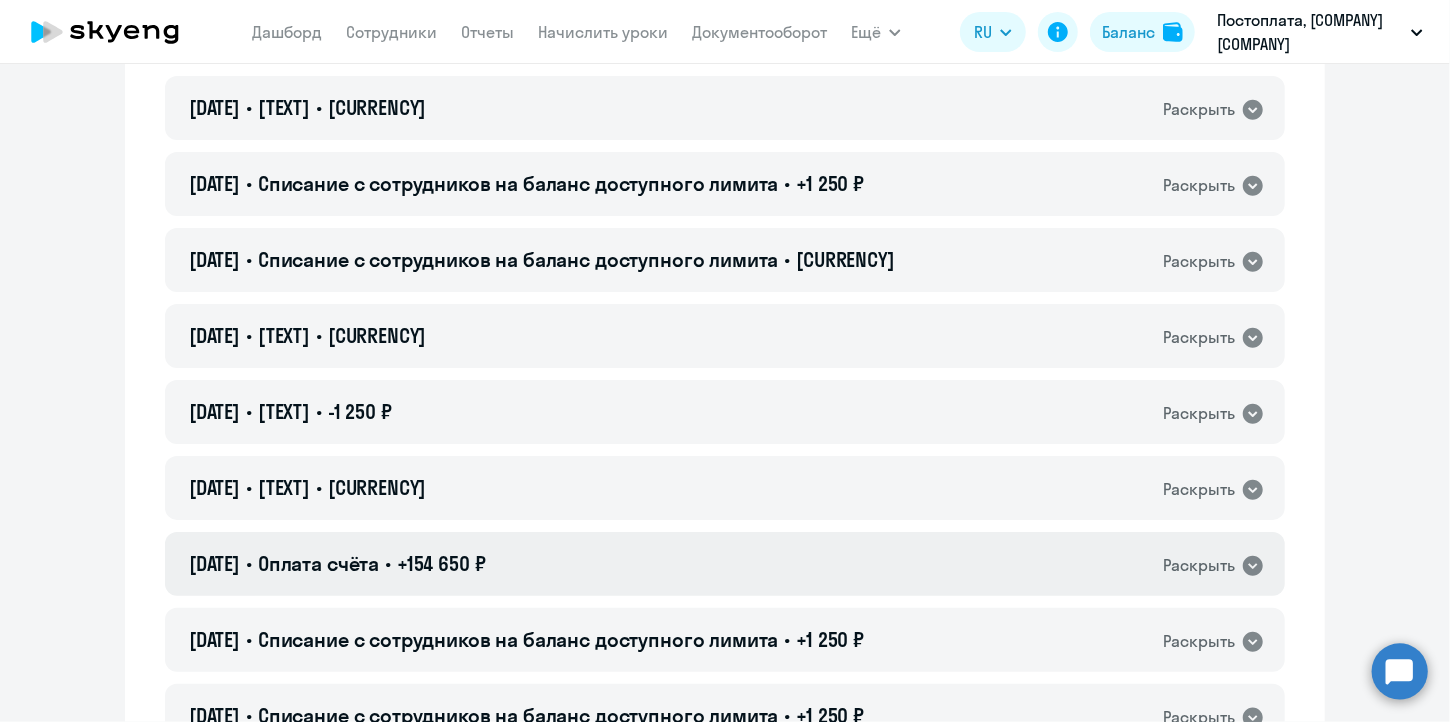 click on "[DATE] • [TEXT] • [CURRENCY]  [TEXT]" 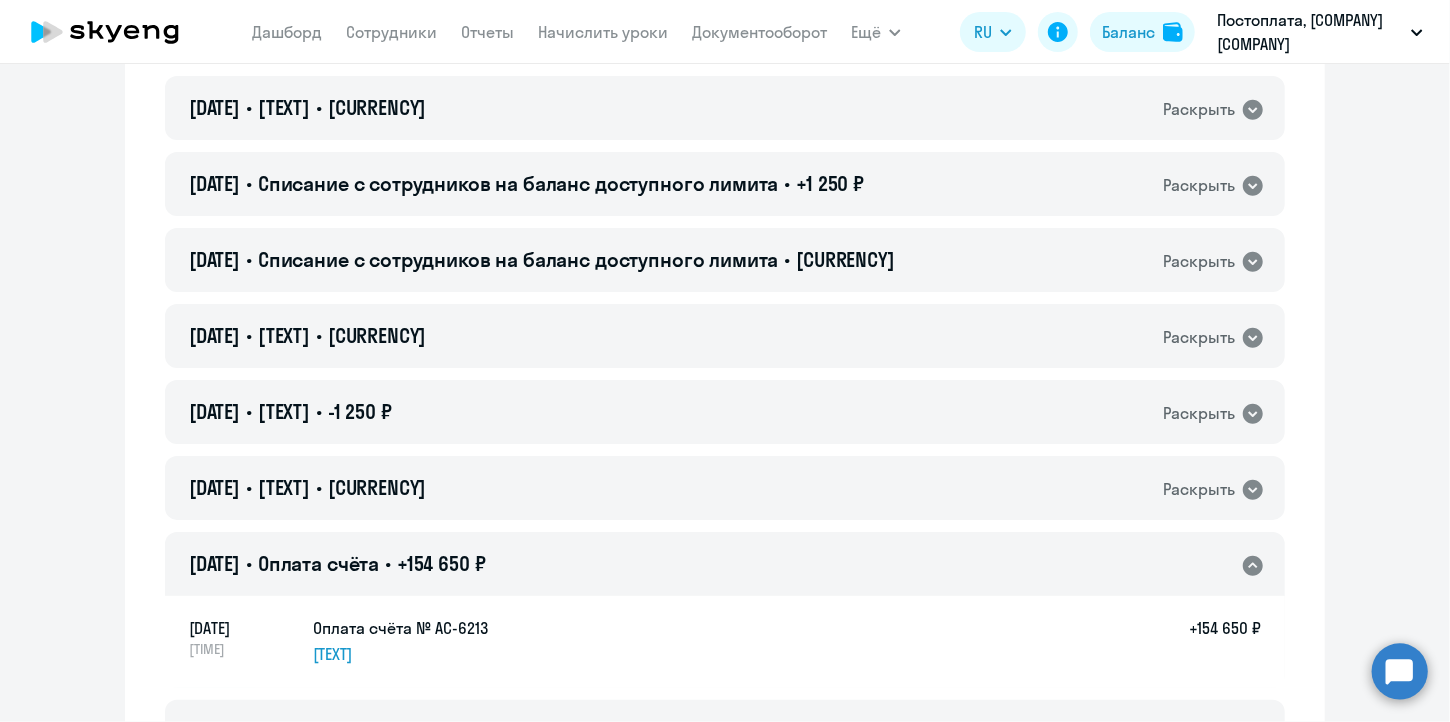 click on "[TEXT]" 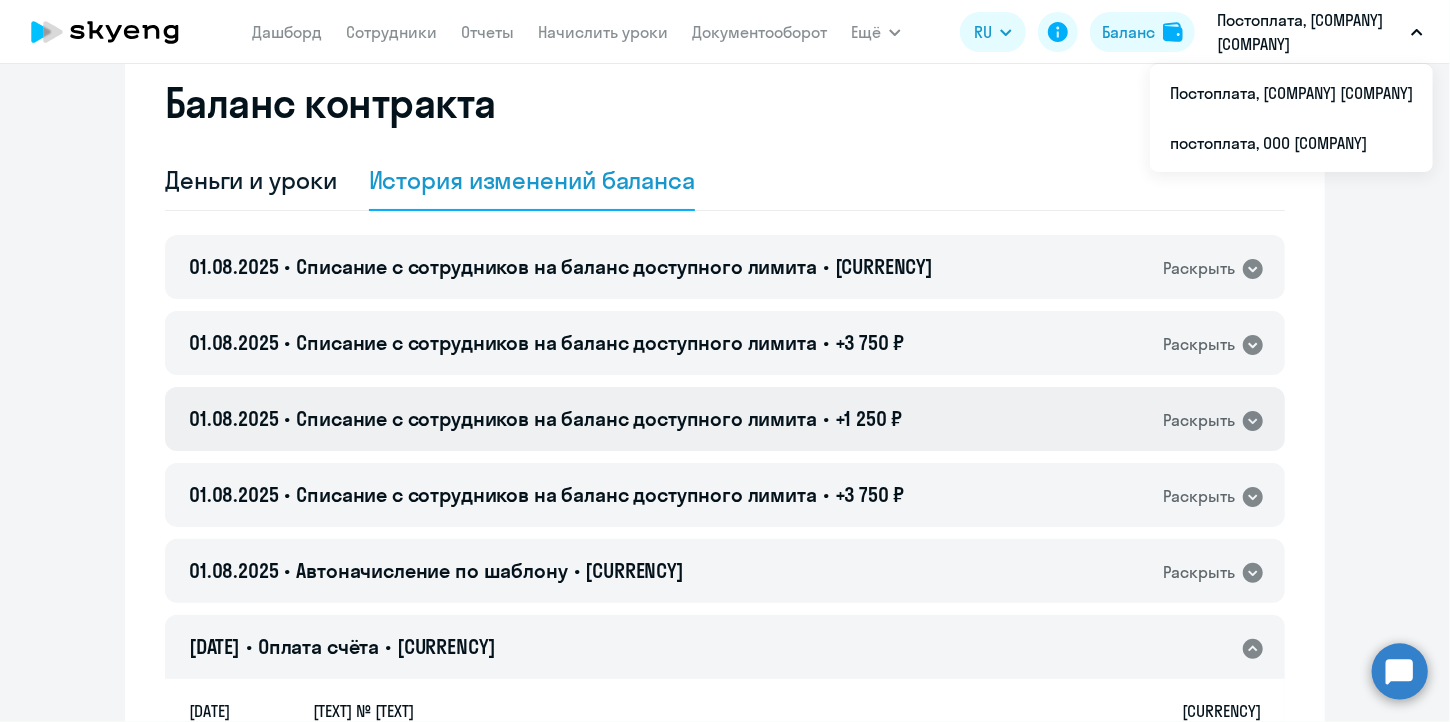 scroll, scrollTop: 199, scrollLeft: 0, axis: vertical 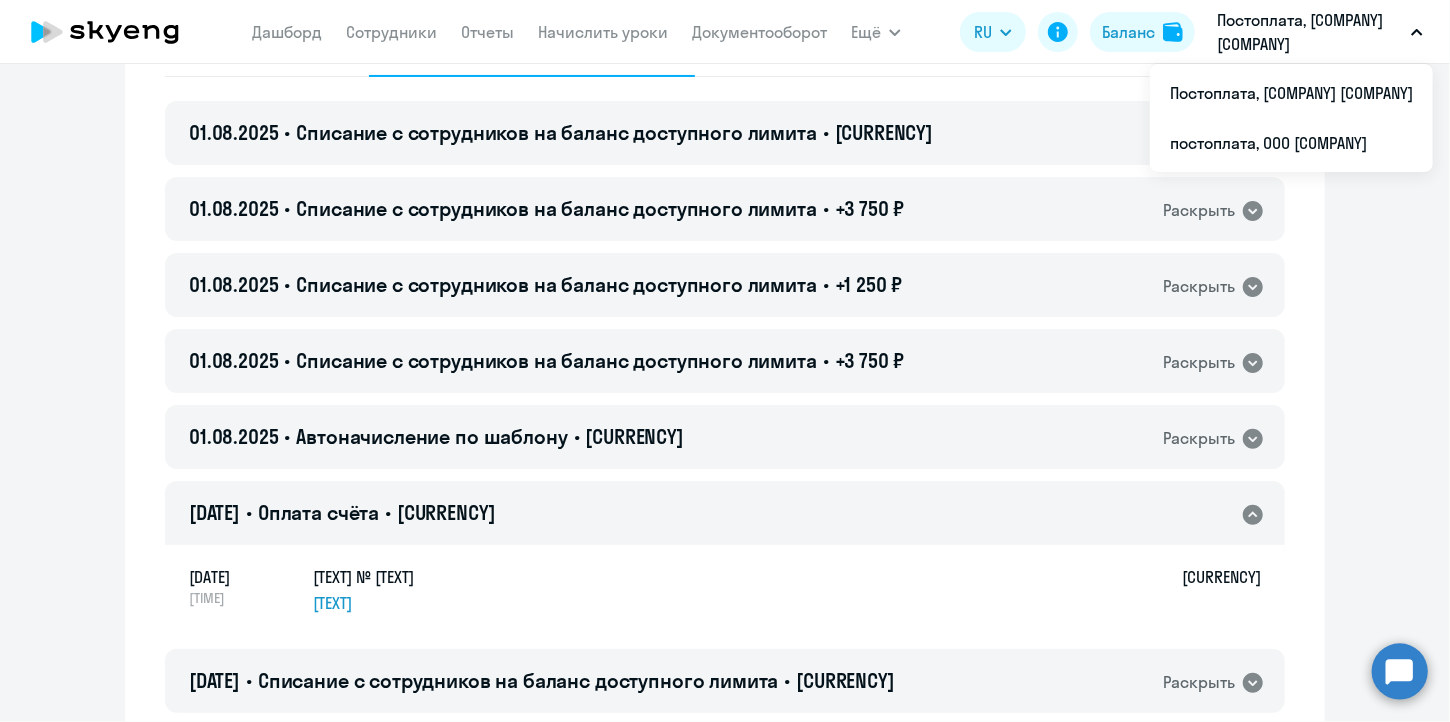 click on "Оплата счёта" 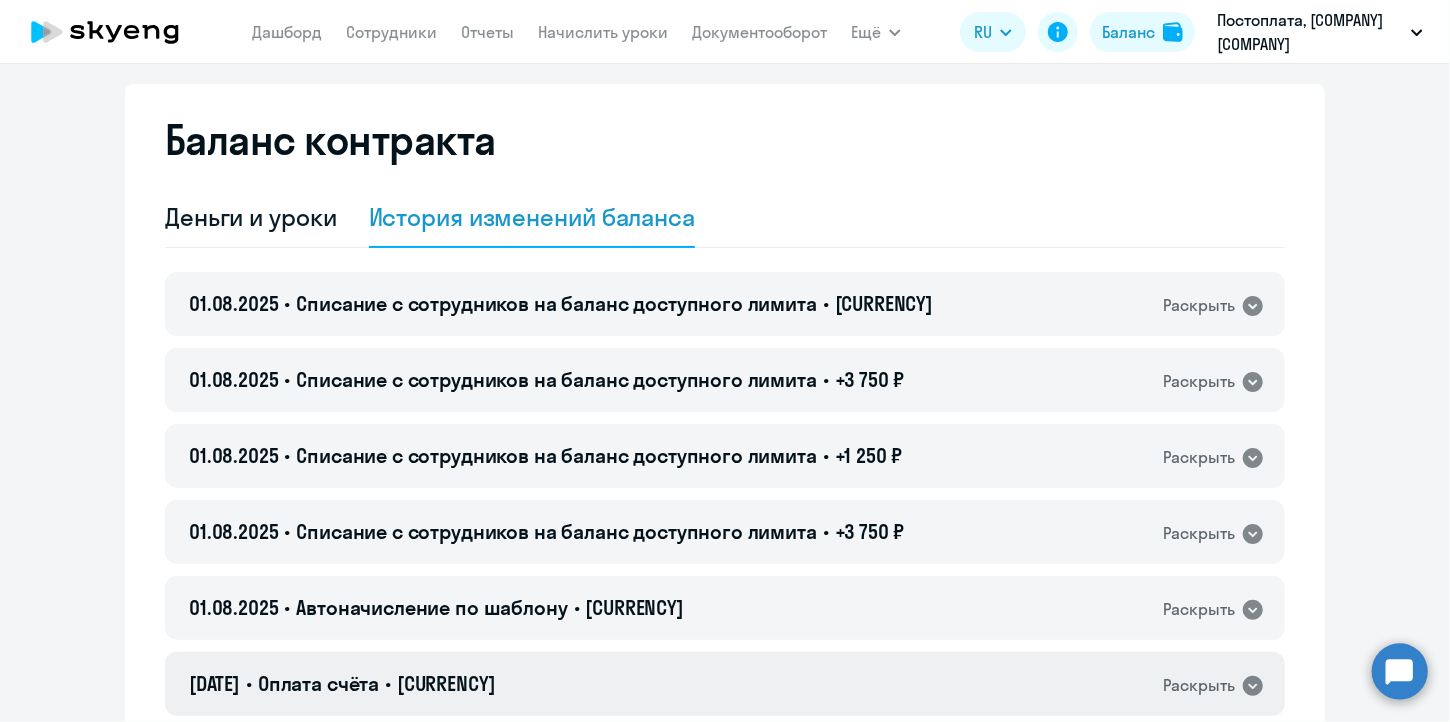 scroll, scrollTop: 0, scrollLeft: 0, axis: both 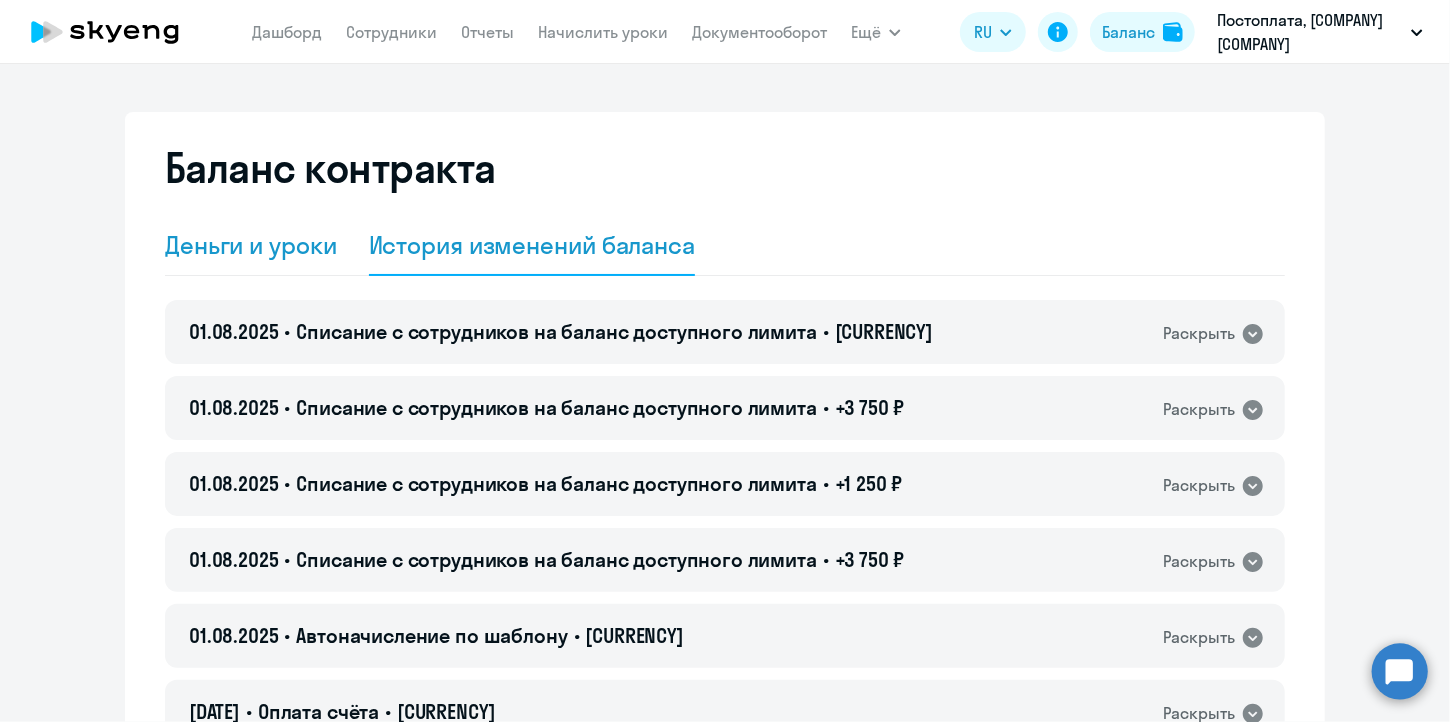 click on "Деньги и уроки" 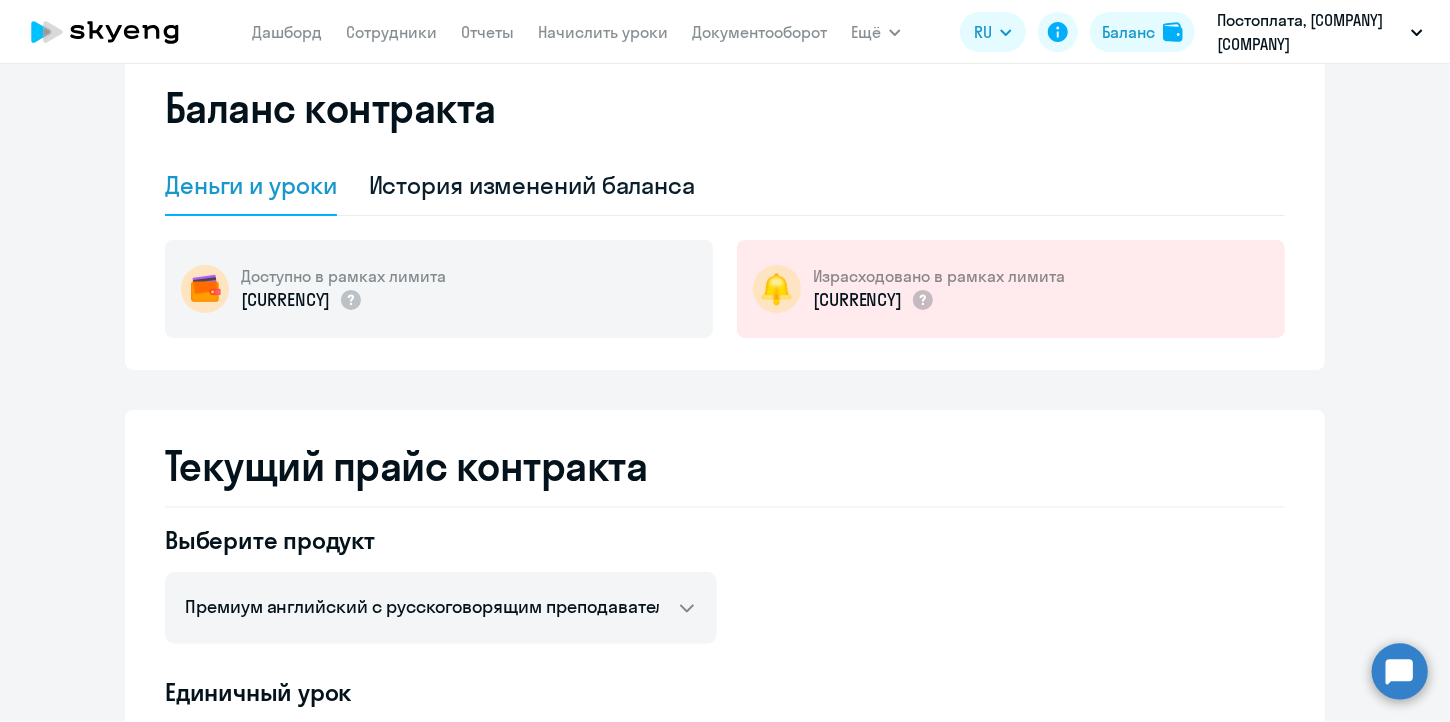 scroll, scrollTop: 0, scrollLeft: 0, axis: both 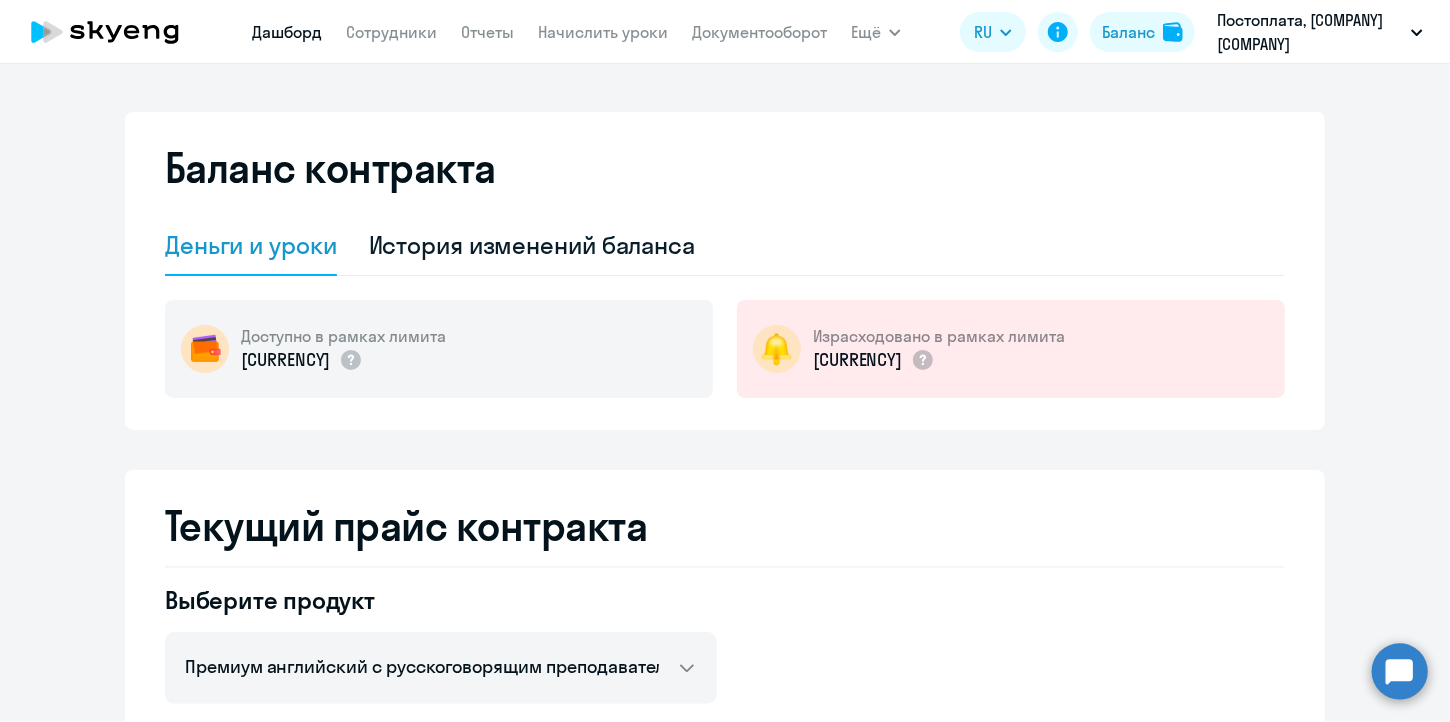 click on "Дашборд" at bounding box center (287, 32) 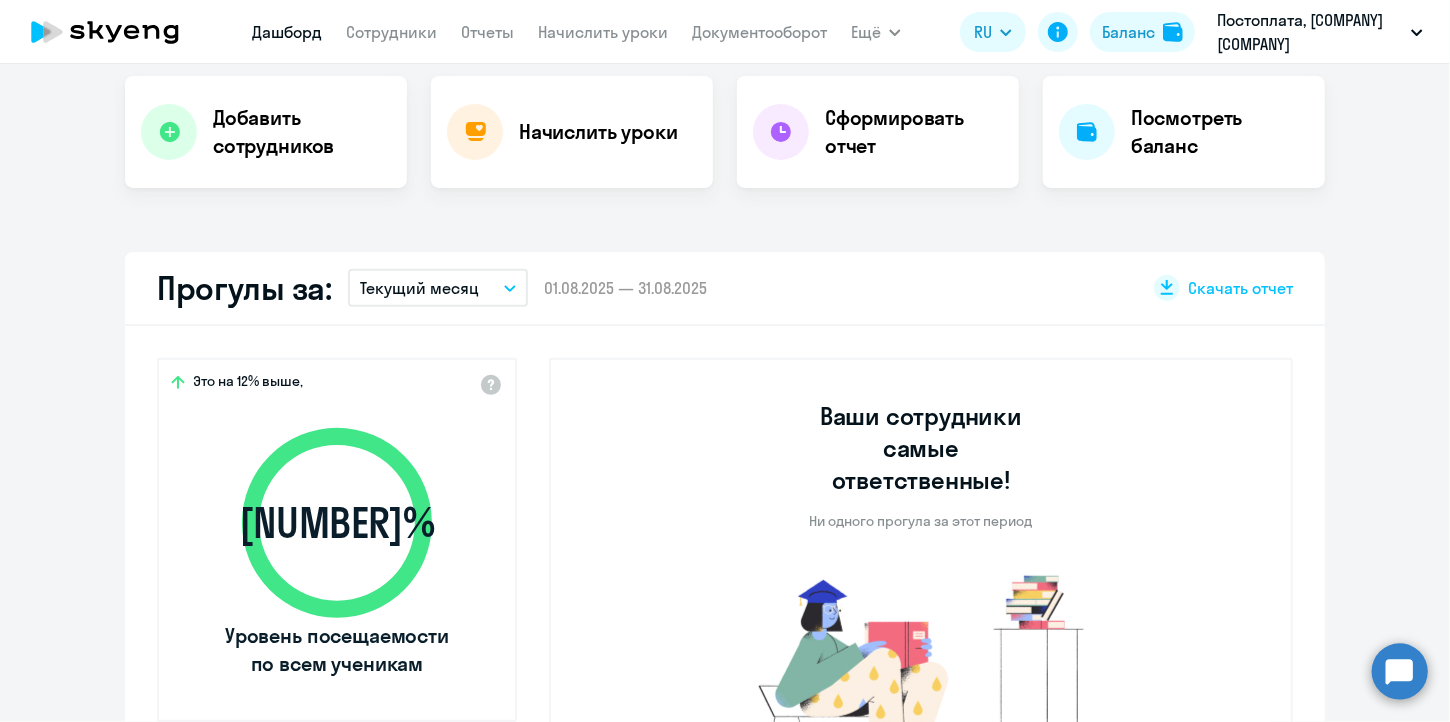 scroll, scrollTop: 699, scrollLeft: 0, axis: vertical 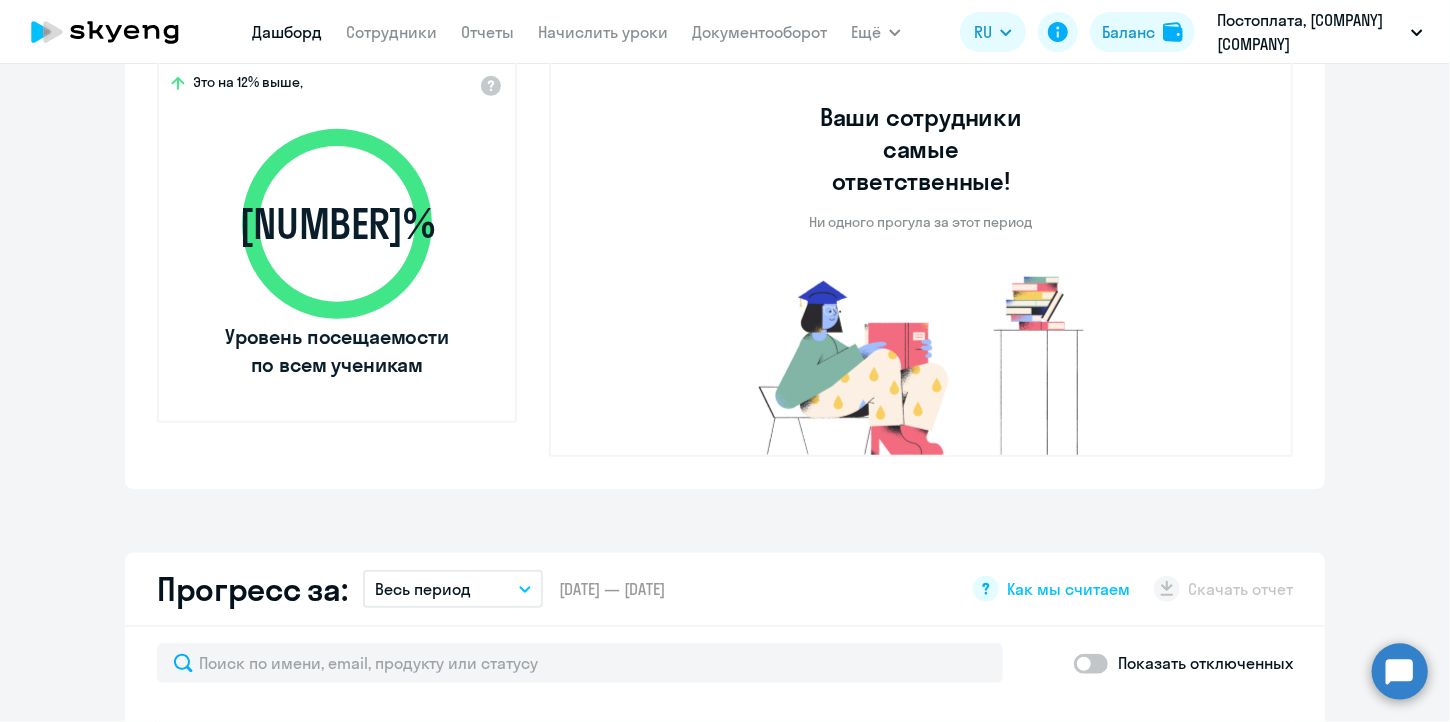 select on "30" 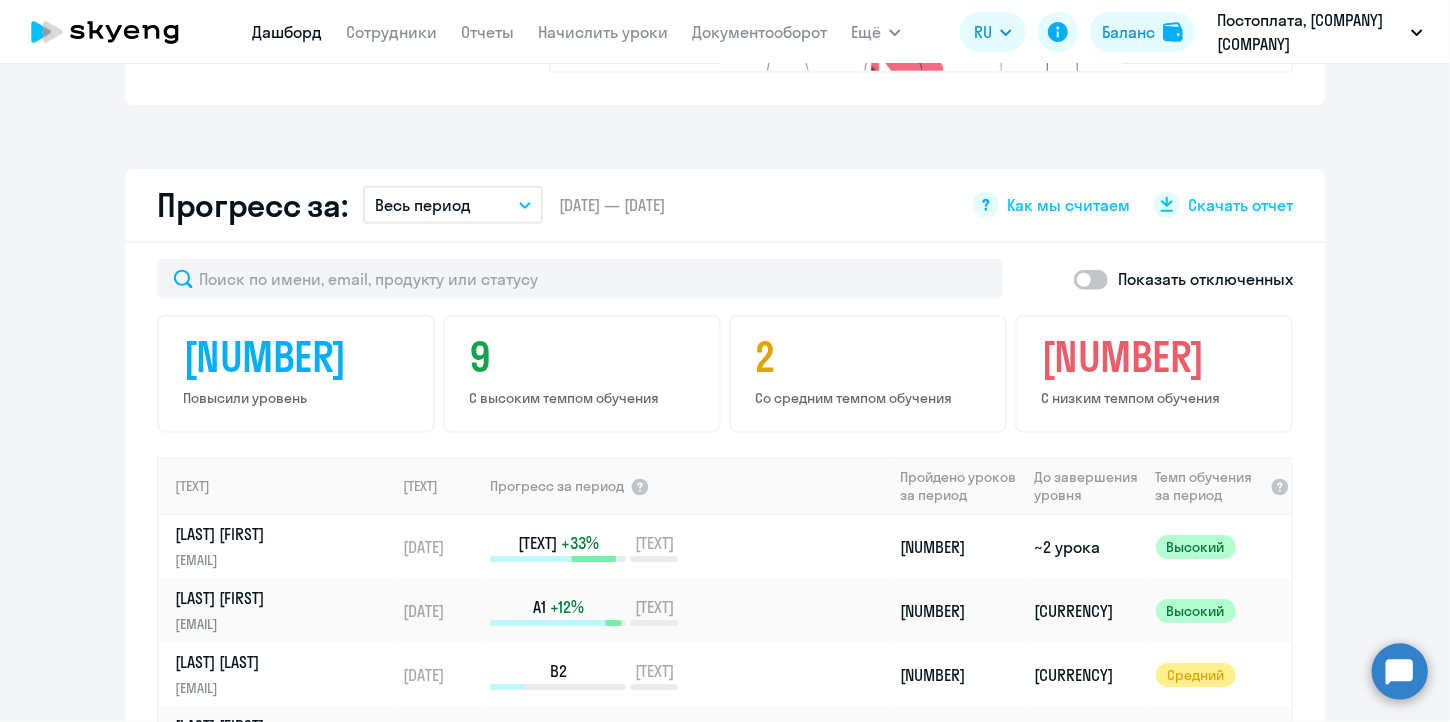 scroll, scrollTop: 1199, scrollLeft: 0, axis: vertical 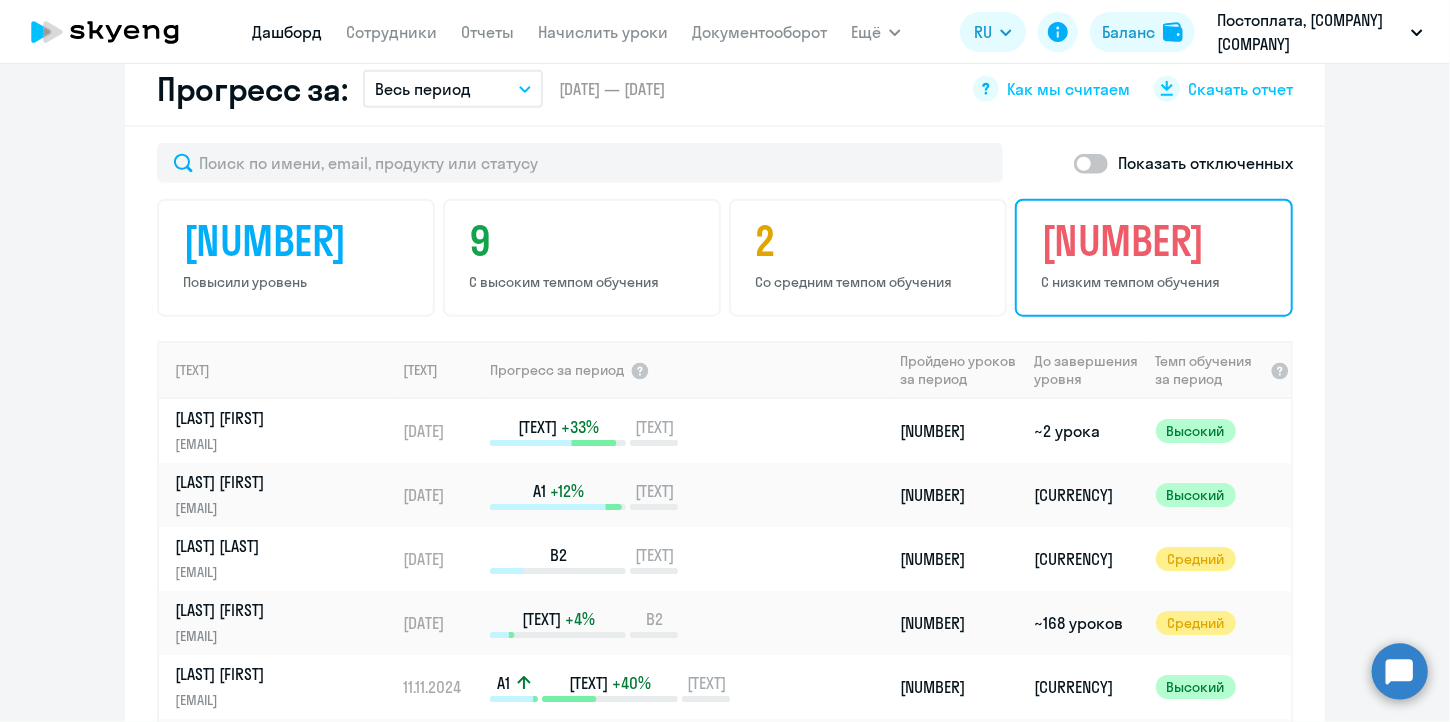 click on "[NUMBER]" 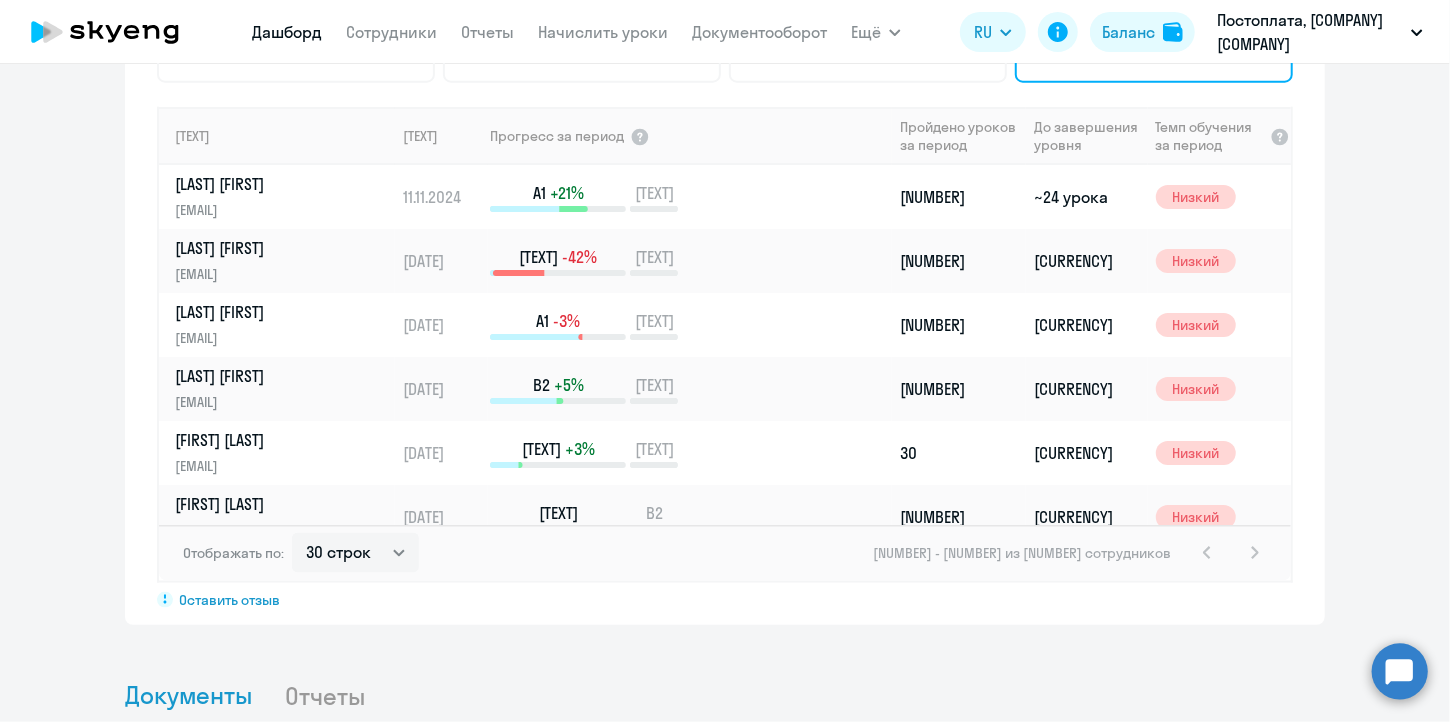 scroll, scrollTop: 1399, scrollLeft: 0, axis: vertical 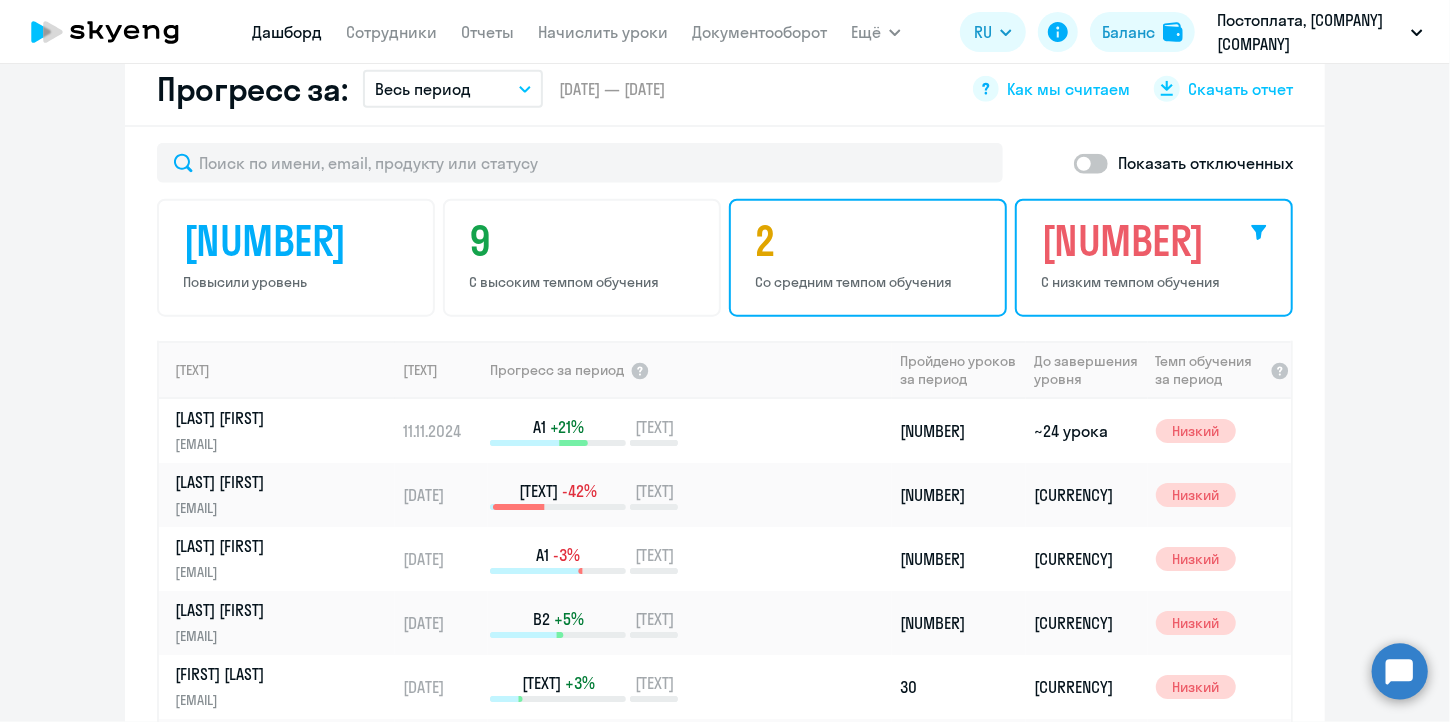 click on "2" 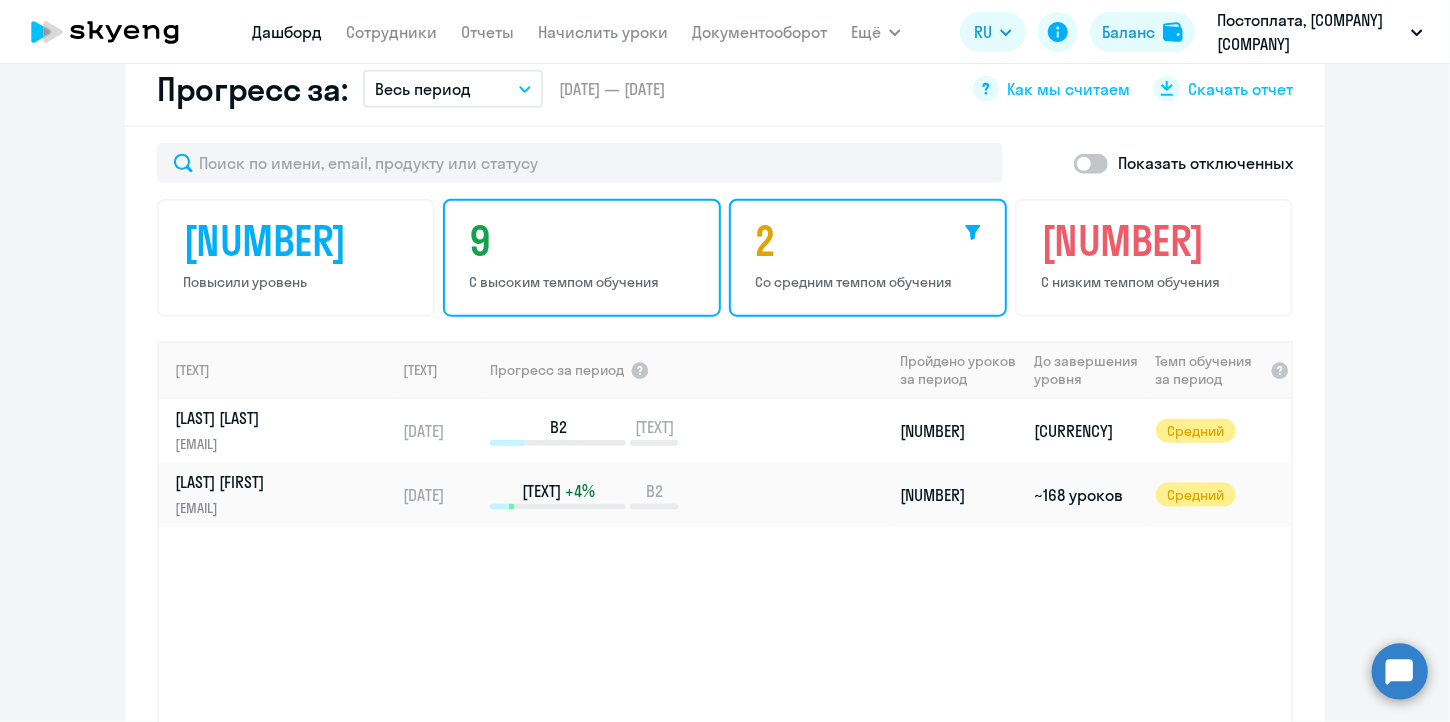 click on "9" 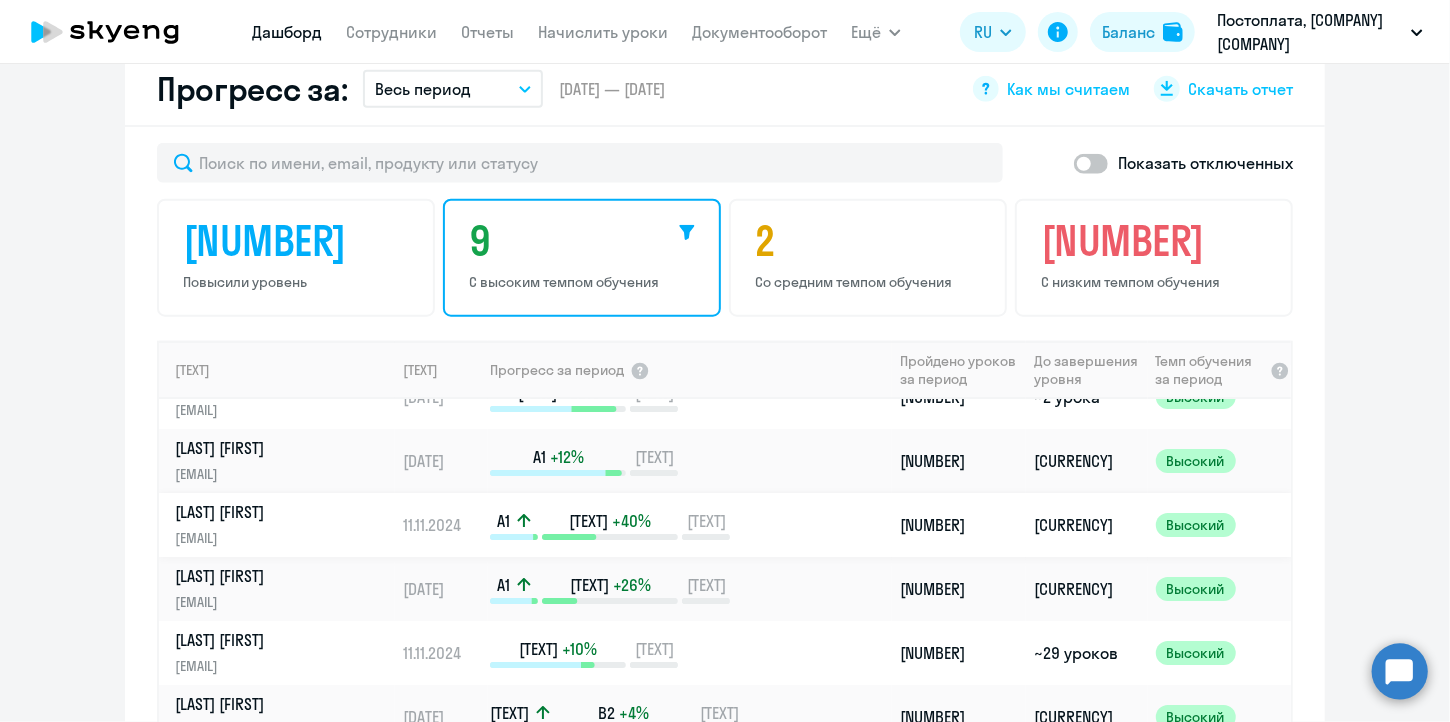 scroll, scrollTop: 0, scrollLeft: 0, axis: both 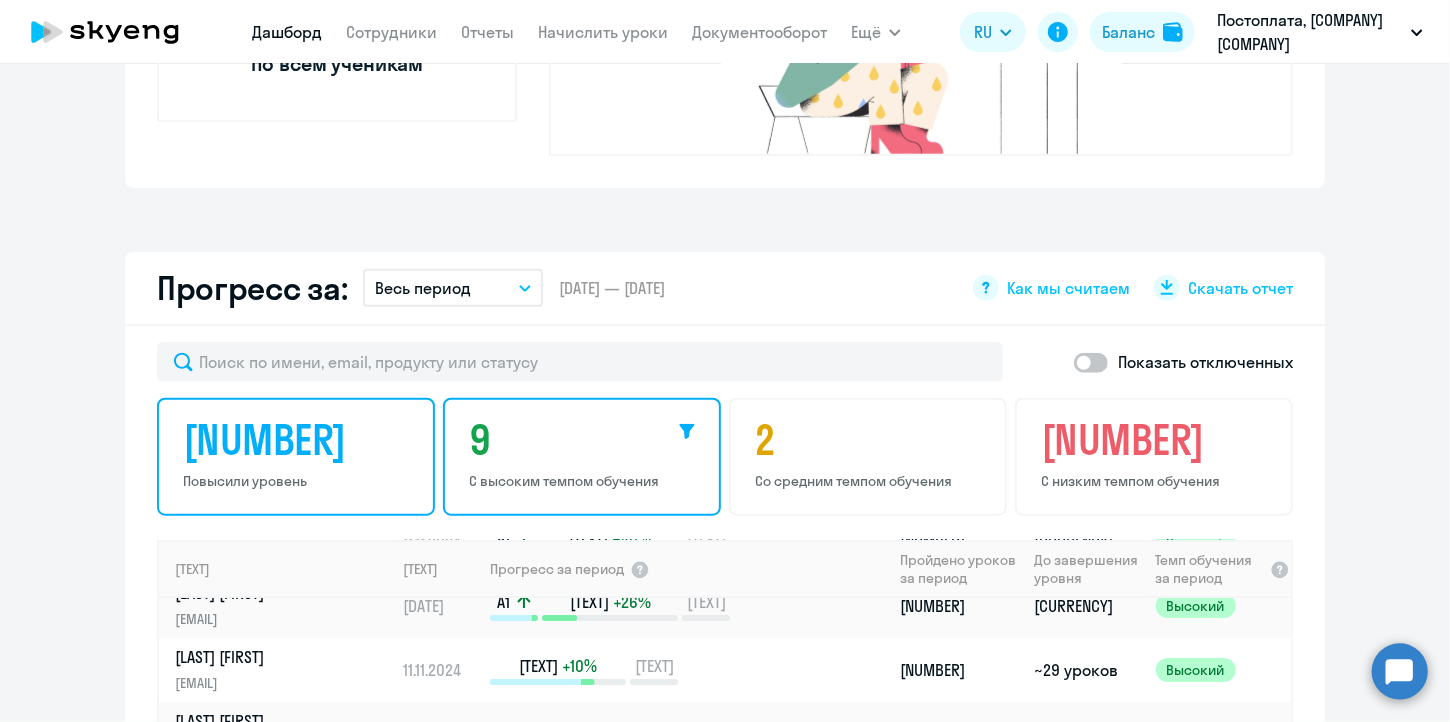 click on "5 Повысили уровень" 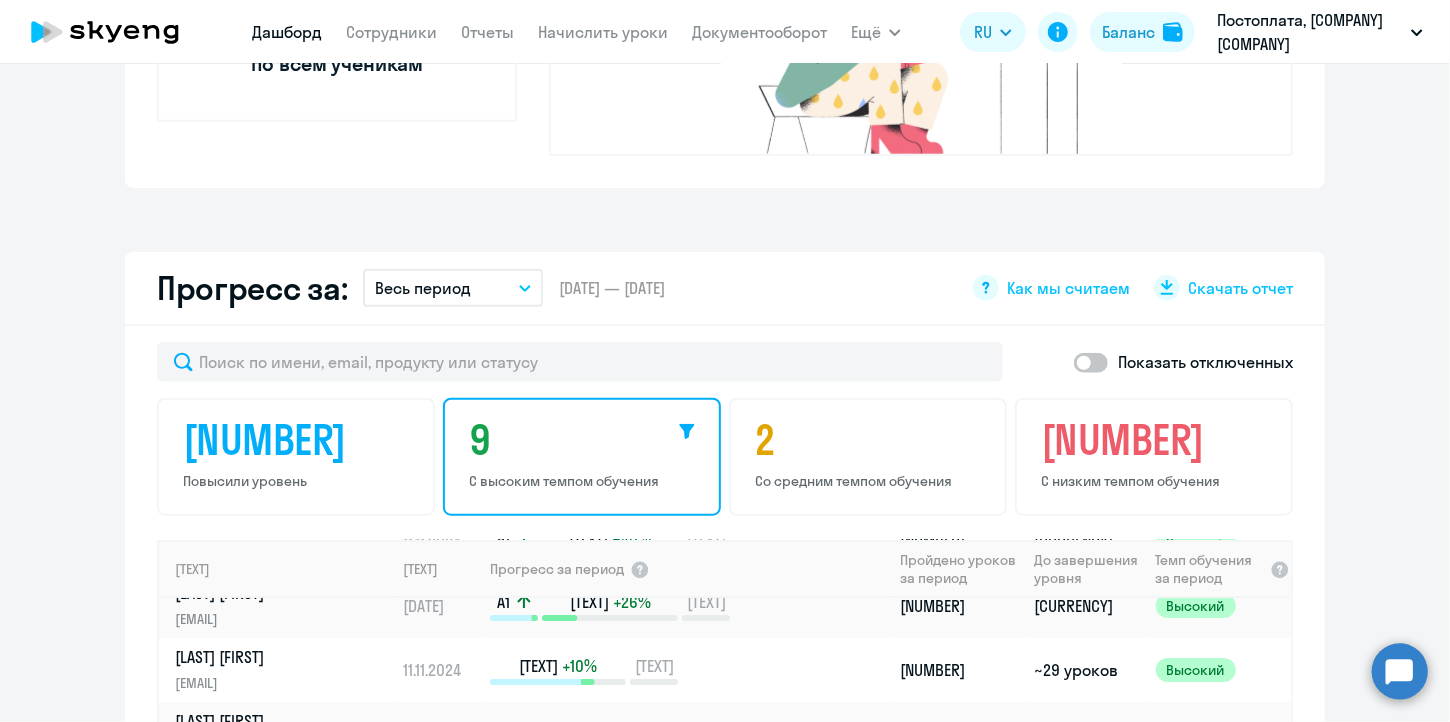 scroll, scrollTop: 0, scrollLeft: 0, axis: both 